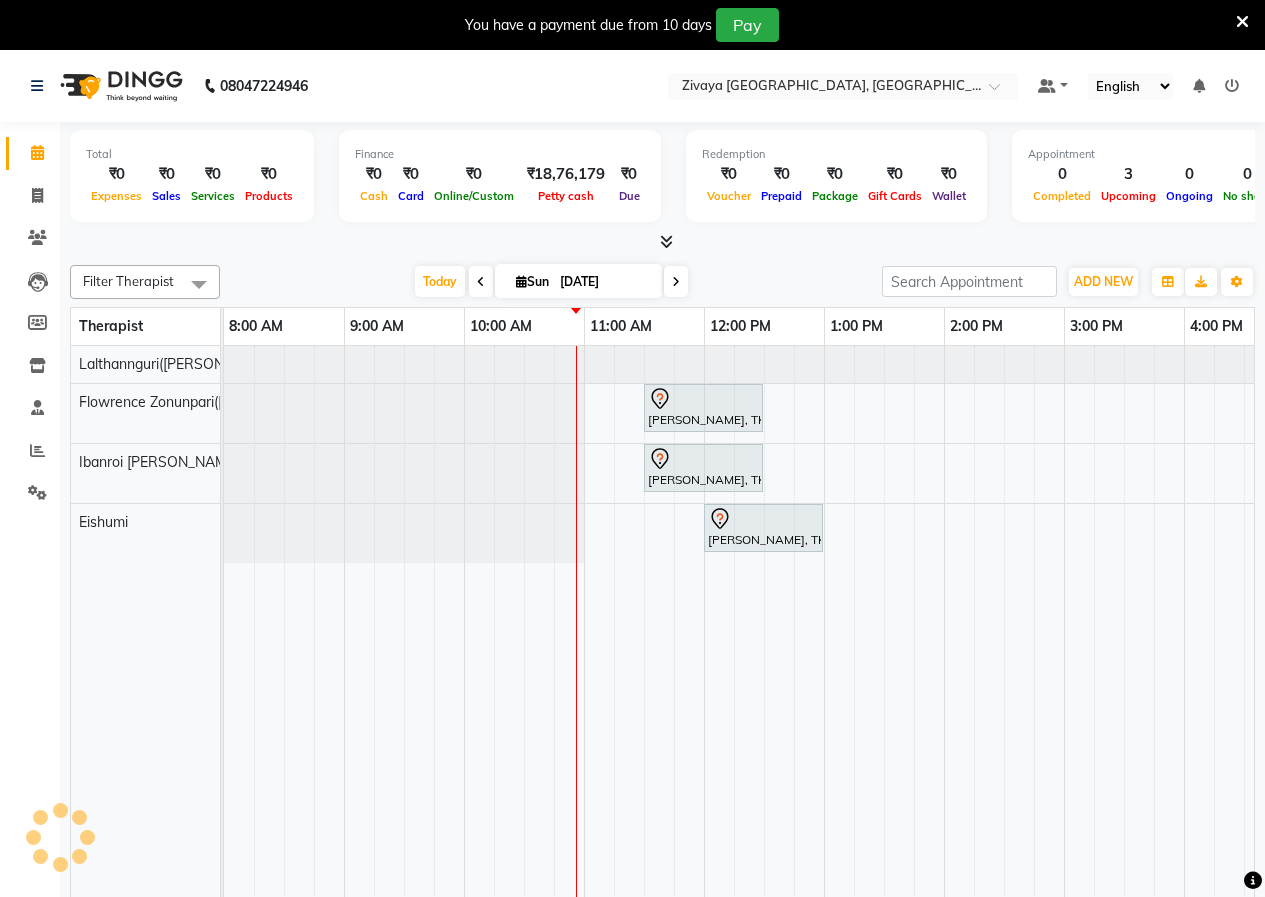 scroll, scrollTop: 0, scrollLeft: 0, axis: both 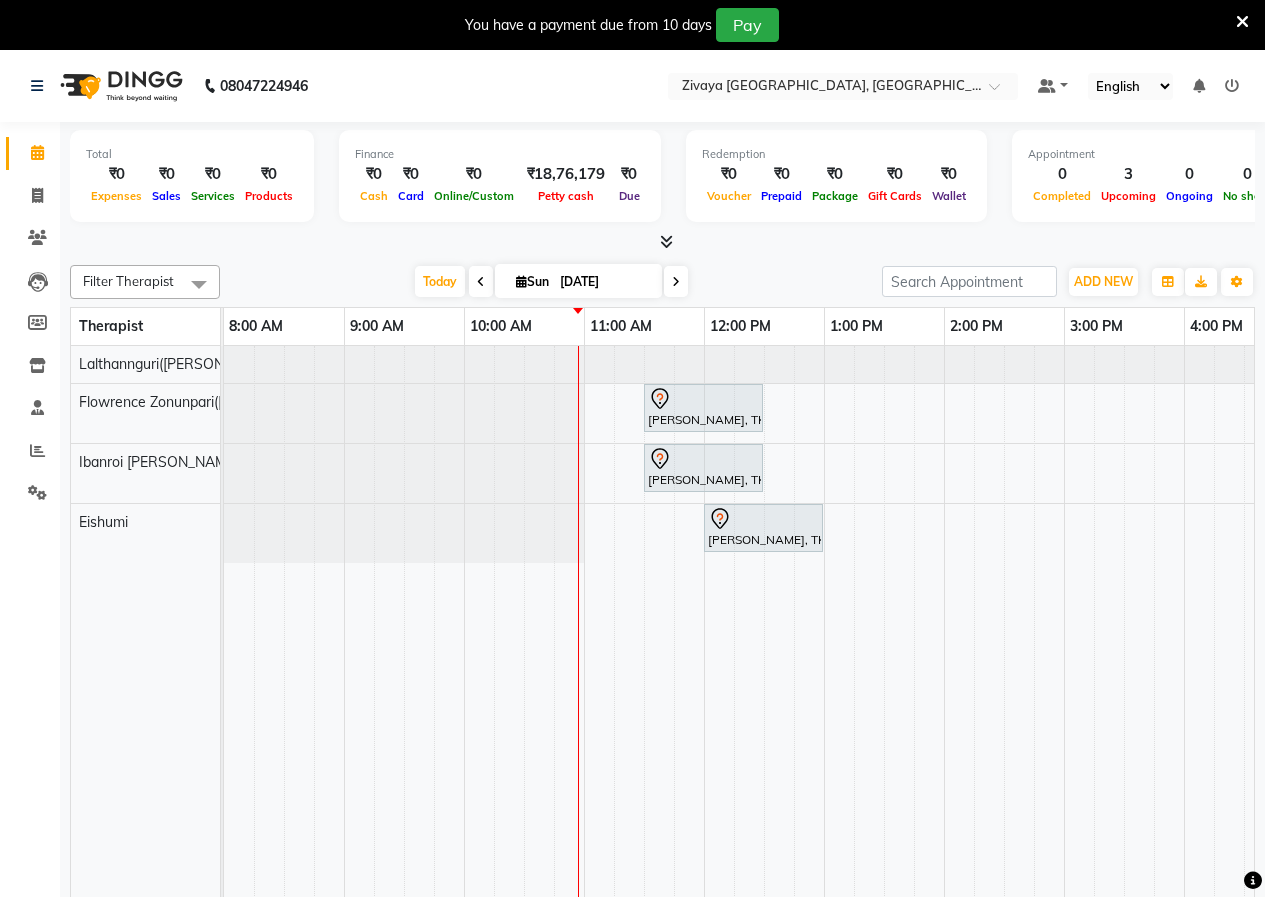 click at bounding box center (481, 281) 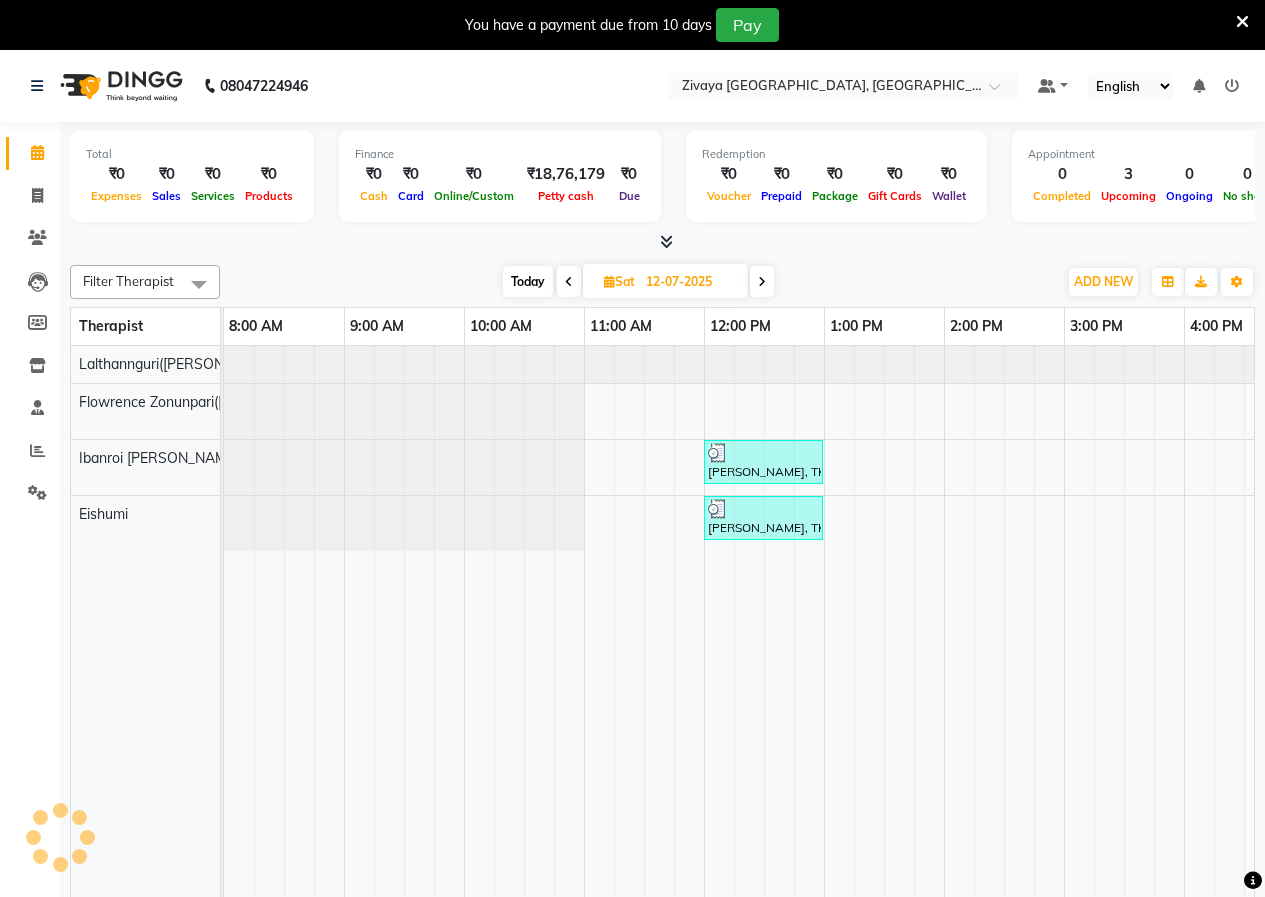 scroll, scrollTop: 0, scrollLeft: 241, axis: horizontal 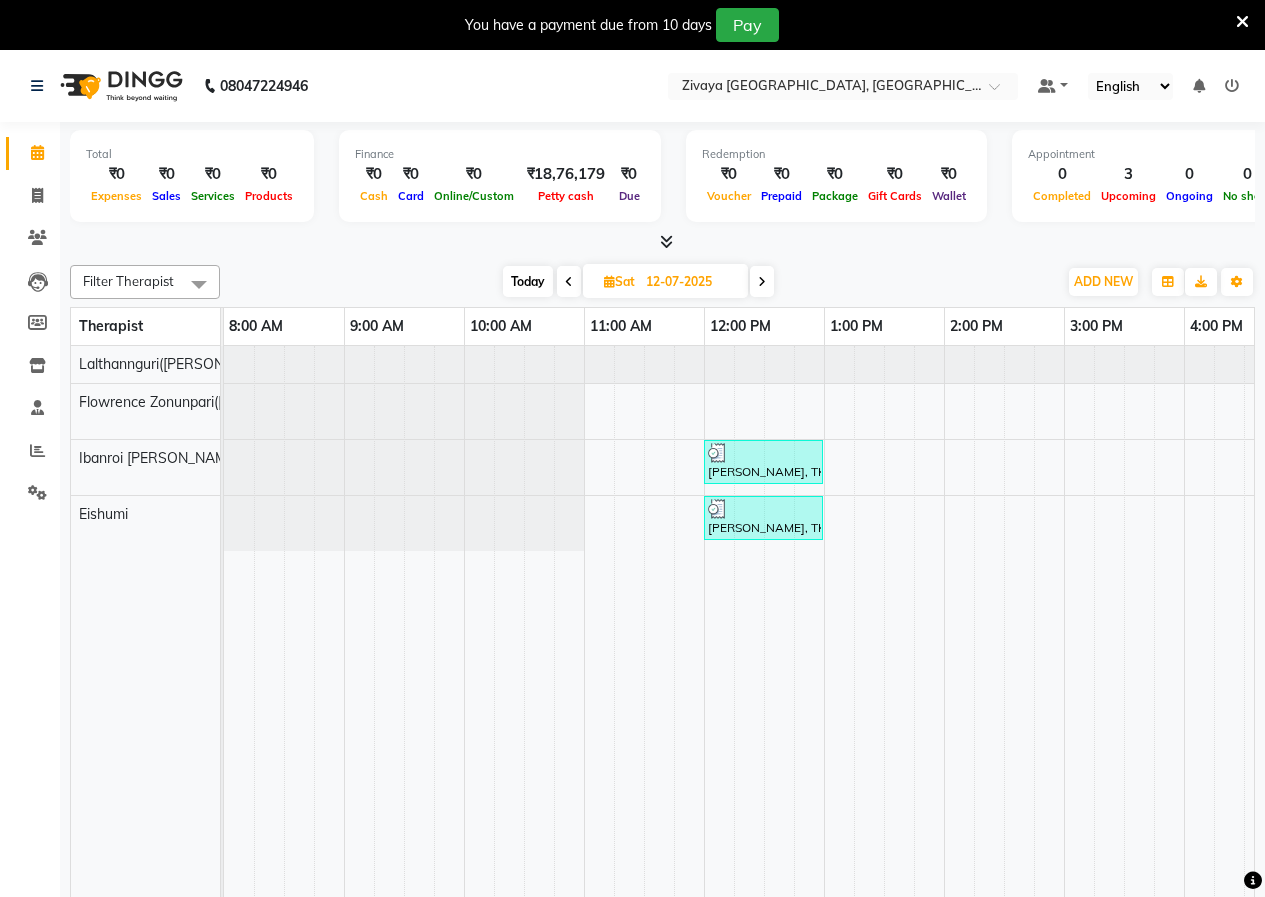 click at bounding box center (762, 282) 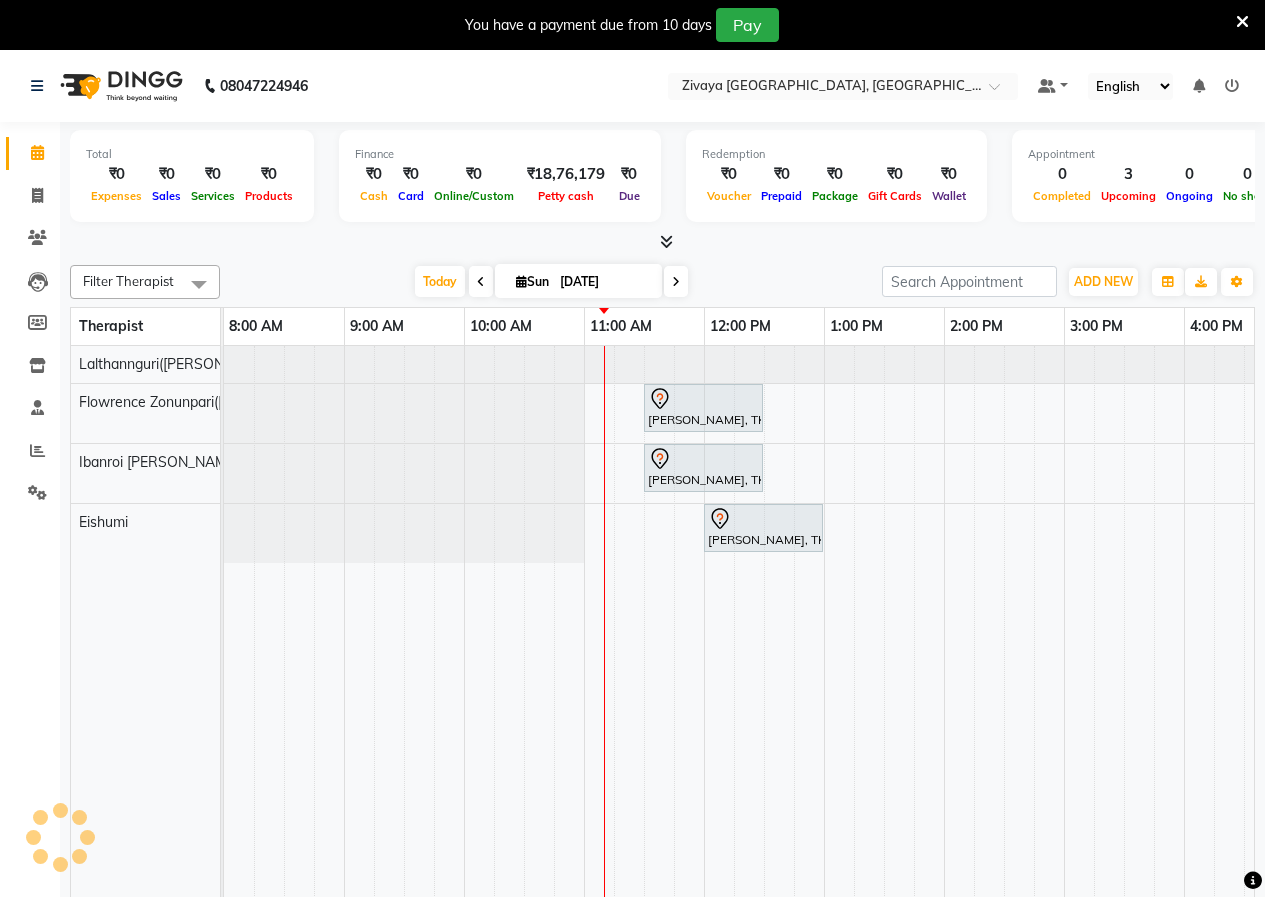 scroll, scrollTop: 0, scrollLeft: 361, axis: horizontal 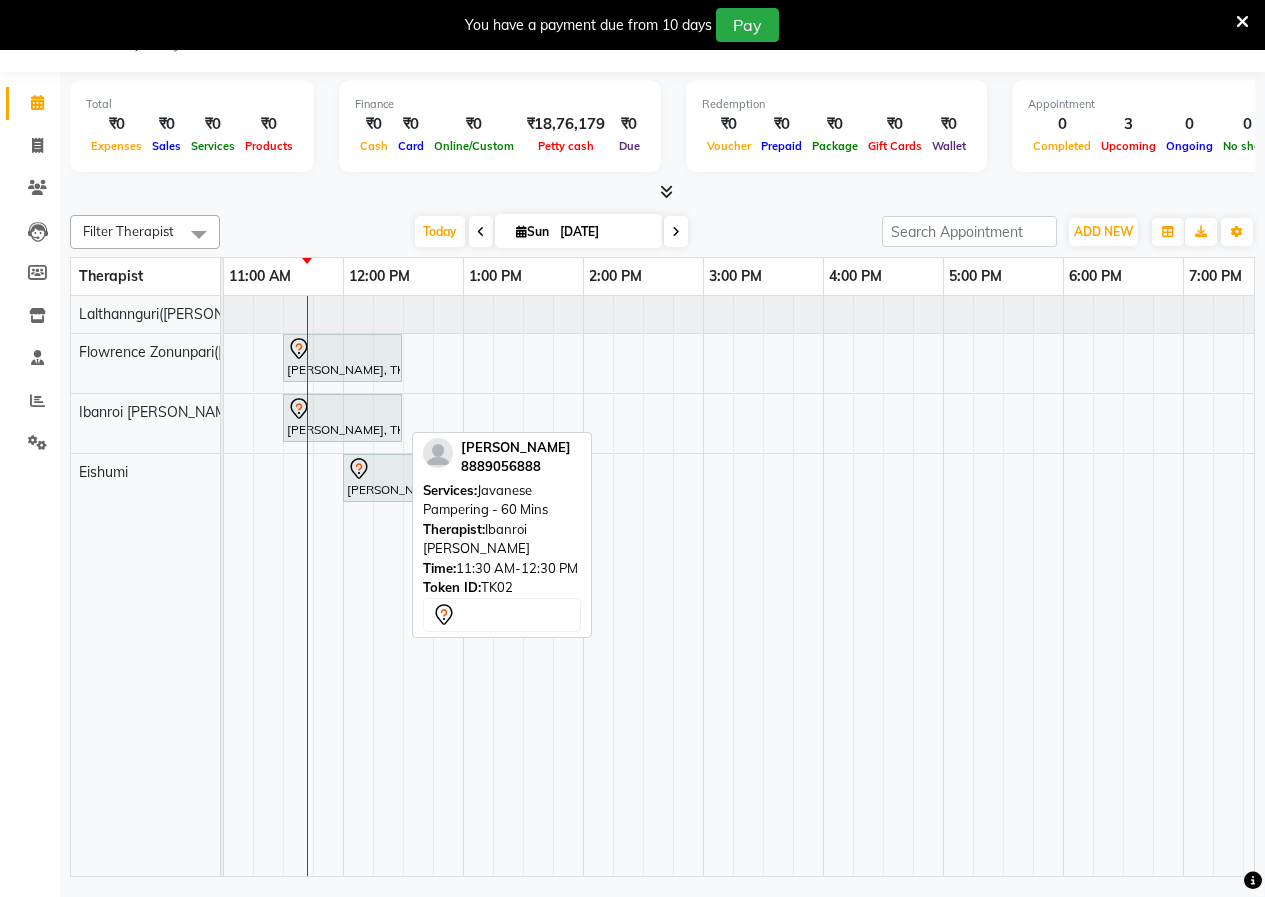 click at bounding box center [342, 409] 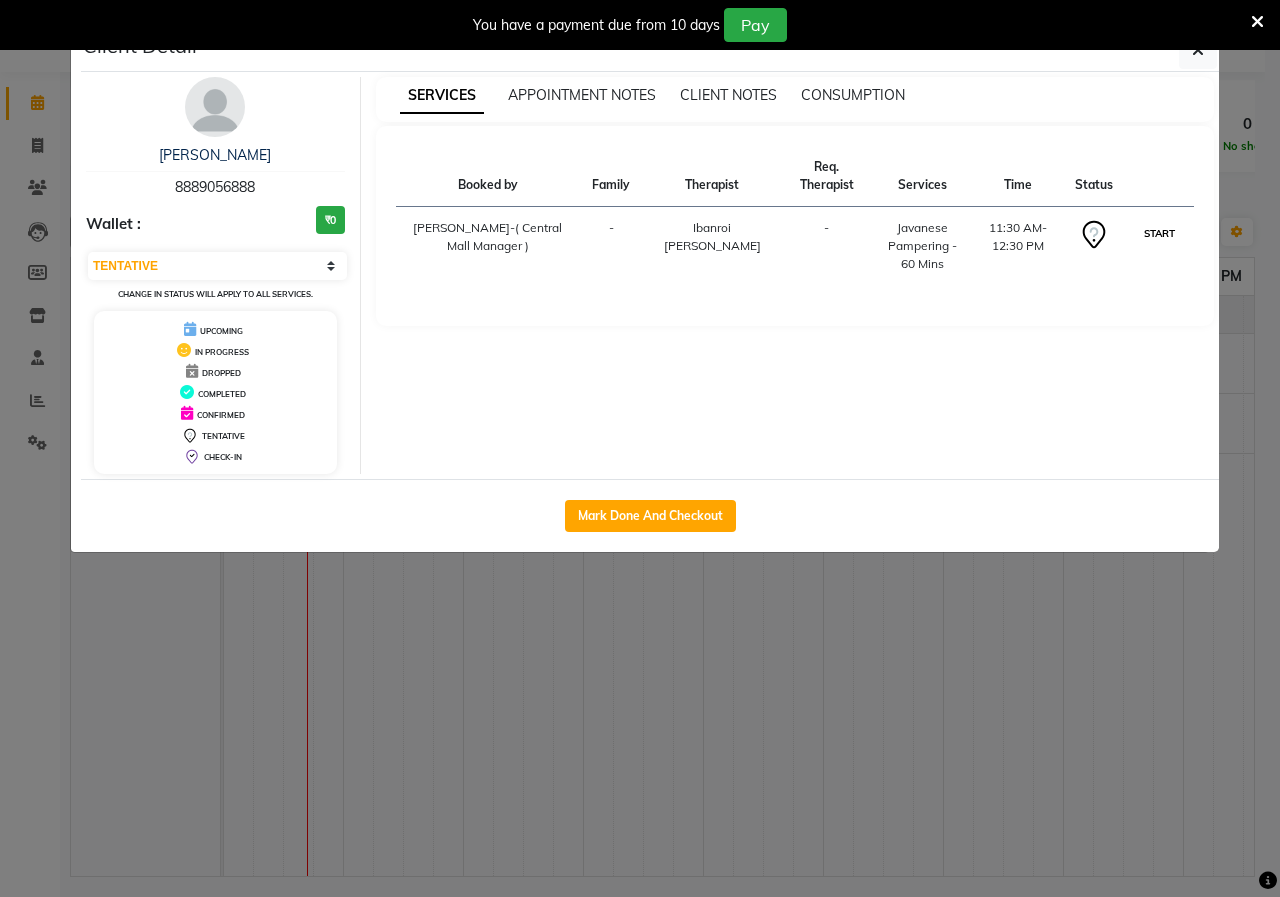 click on "START" at bounding box center [1159, 233] 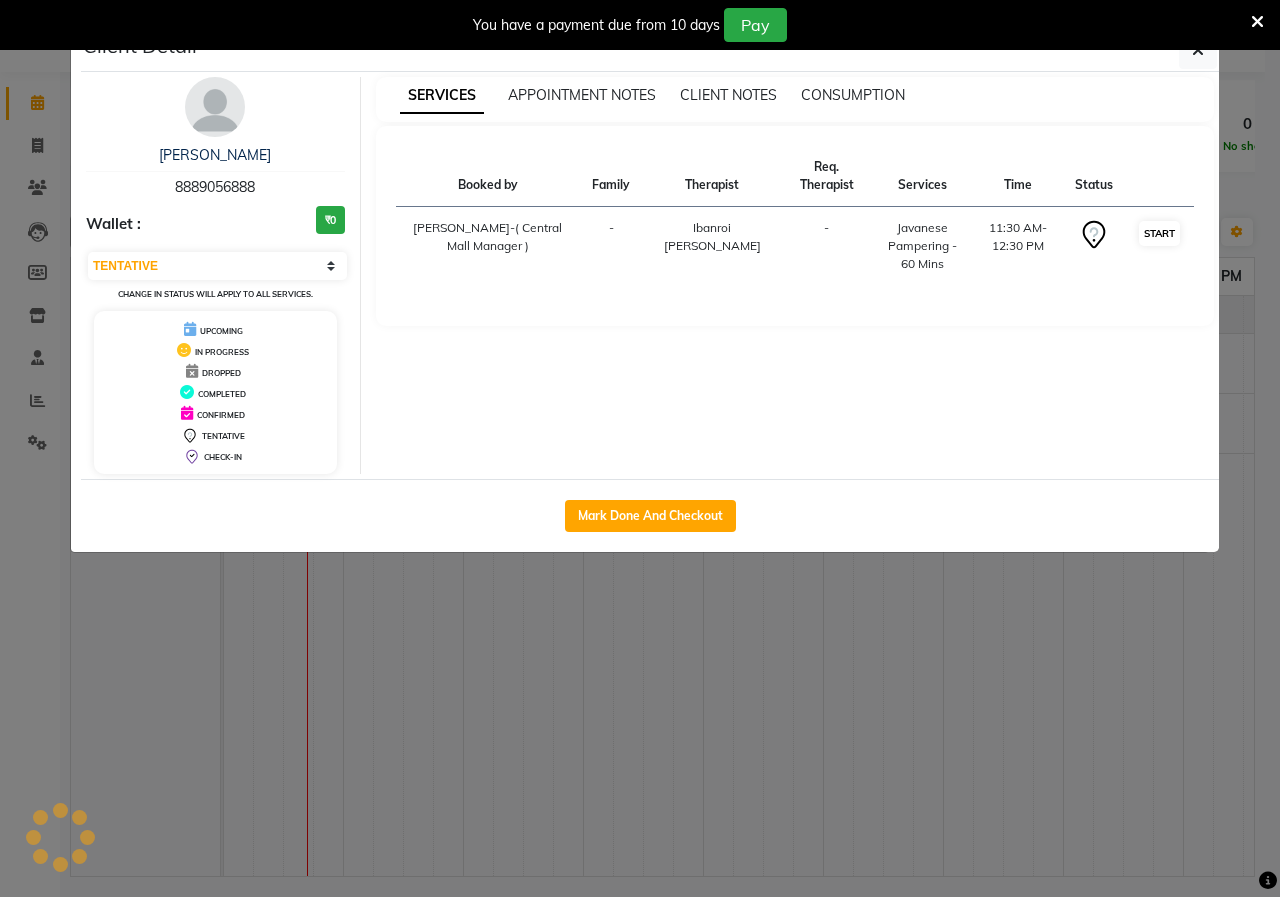 select on "1" 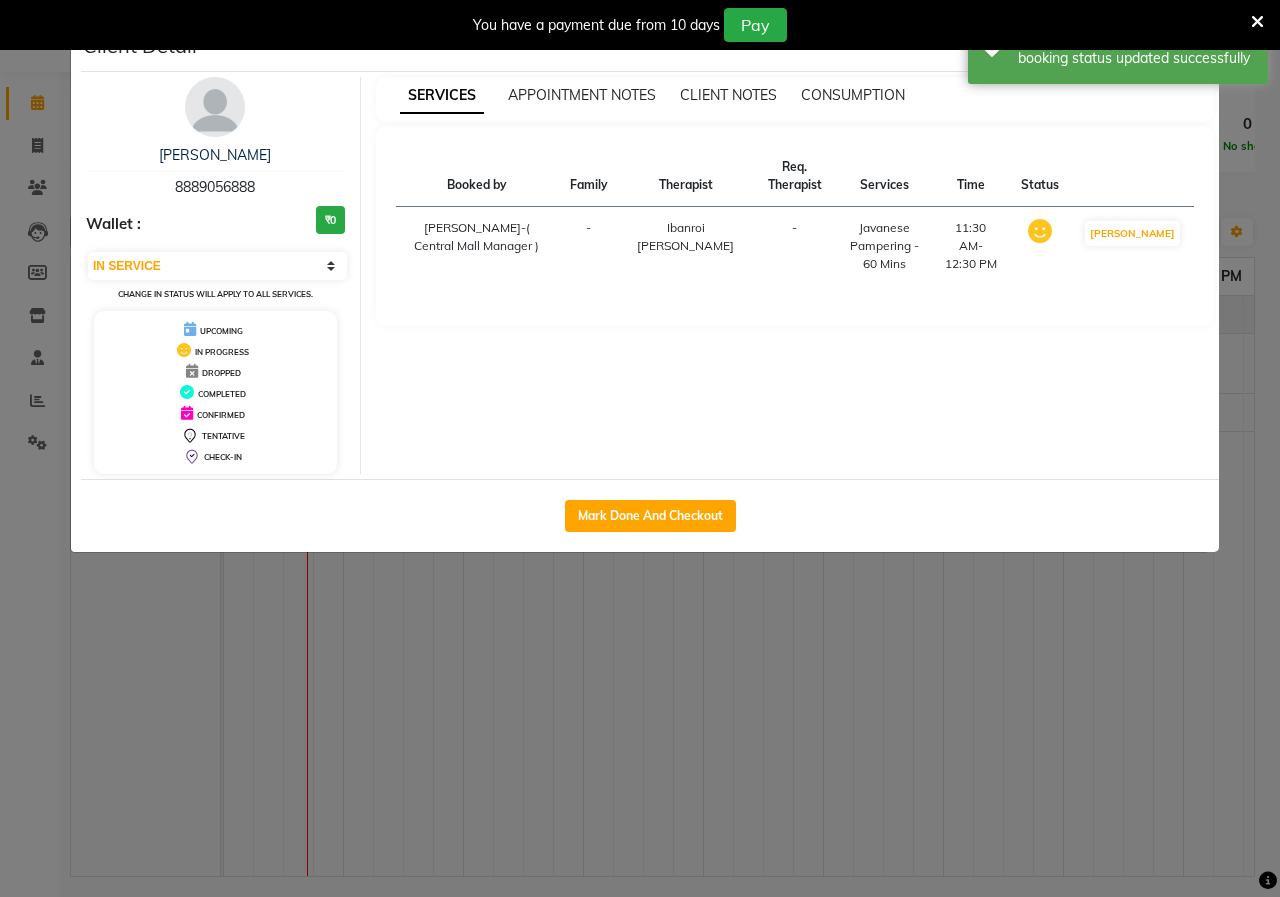 click on "Client Detail  [PERSON_NAME]   8889056888 Wallet : ₹0 Select IN SERVICE CONFIRMED TENTATIVE CHECK IN MARK DONE UPCOMING Change in status will apply to all services. UPCOMING IN PROGRESS DROPPED COMPLETED CONFIRMED TENTATIVE CHECK-IN SERVICES APPOINTMENT NOTES CLIENT NOTES CONSUMPTION Booked by Family Therapist Req. Therapist Services Time Status  [PERSON_NAME]-( [GEOGRAPHIC_DATA] Manager )   - [GEOGRAPHIC_DATA] [PERSON_NAME] -  Javanese Pampering - 60 Mins   11:30 AM-12:30 PM   MARK DONE   Mark Done And Checkout" 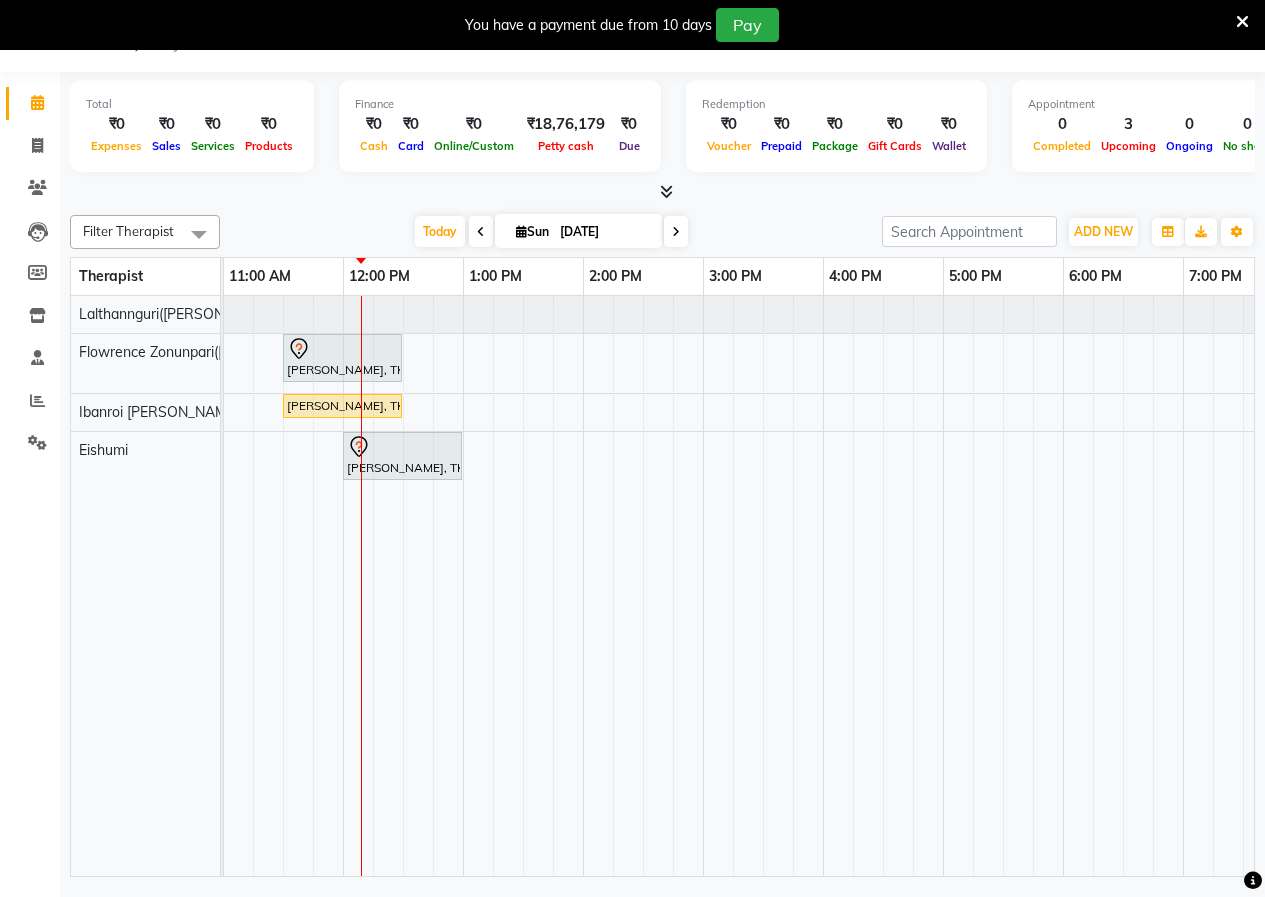 click at bounding box center (1242, 22) 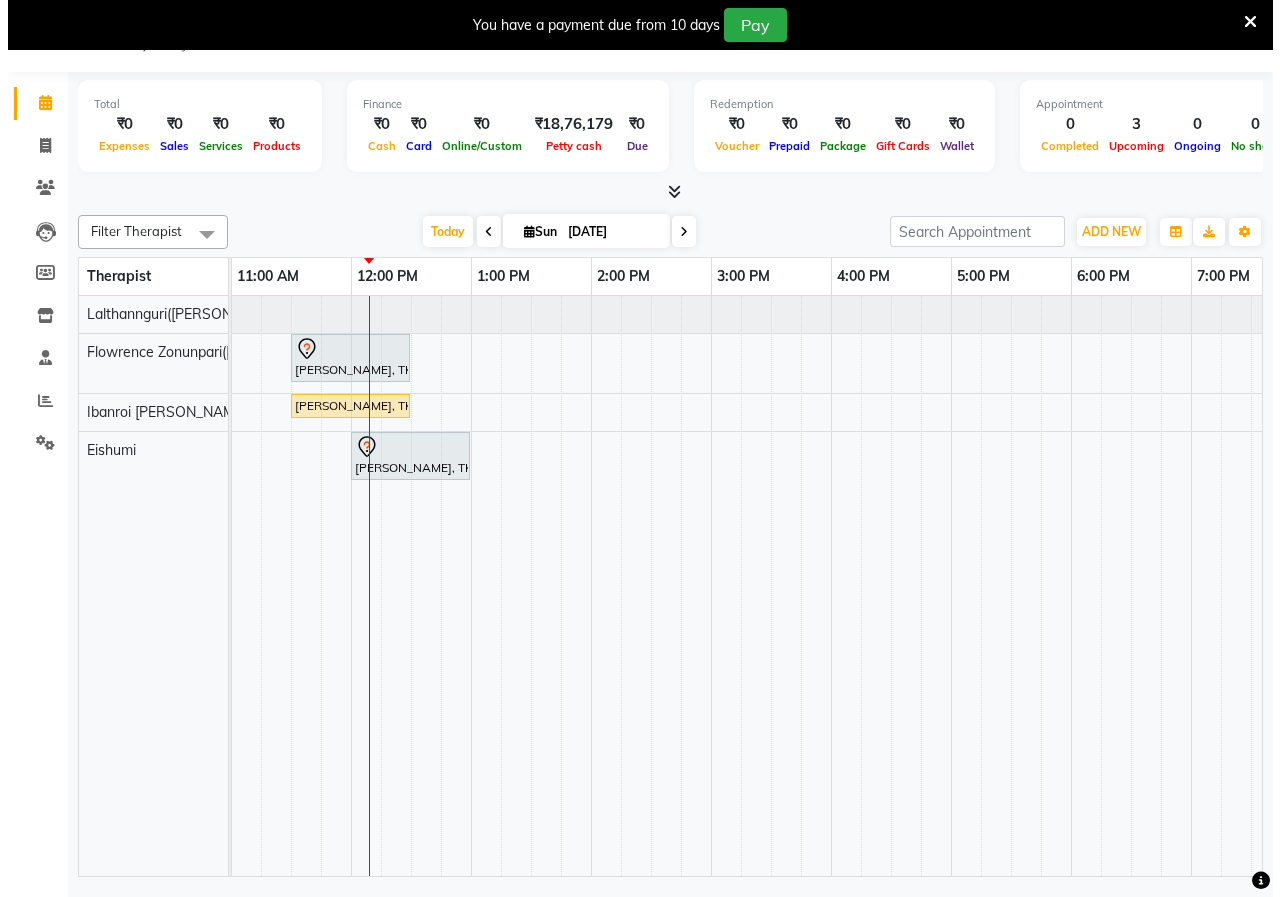 scroll, scrollTop: 0, scrollLeft: 0, axis: both 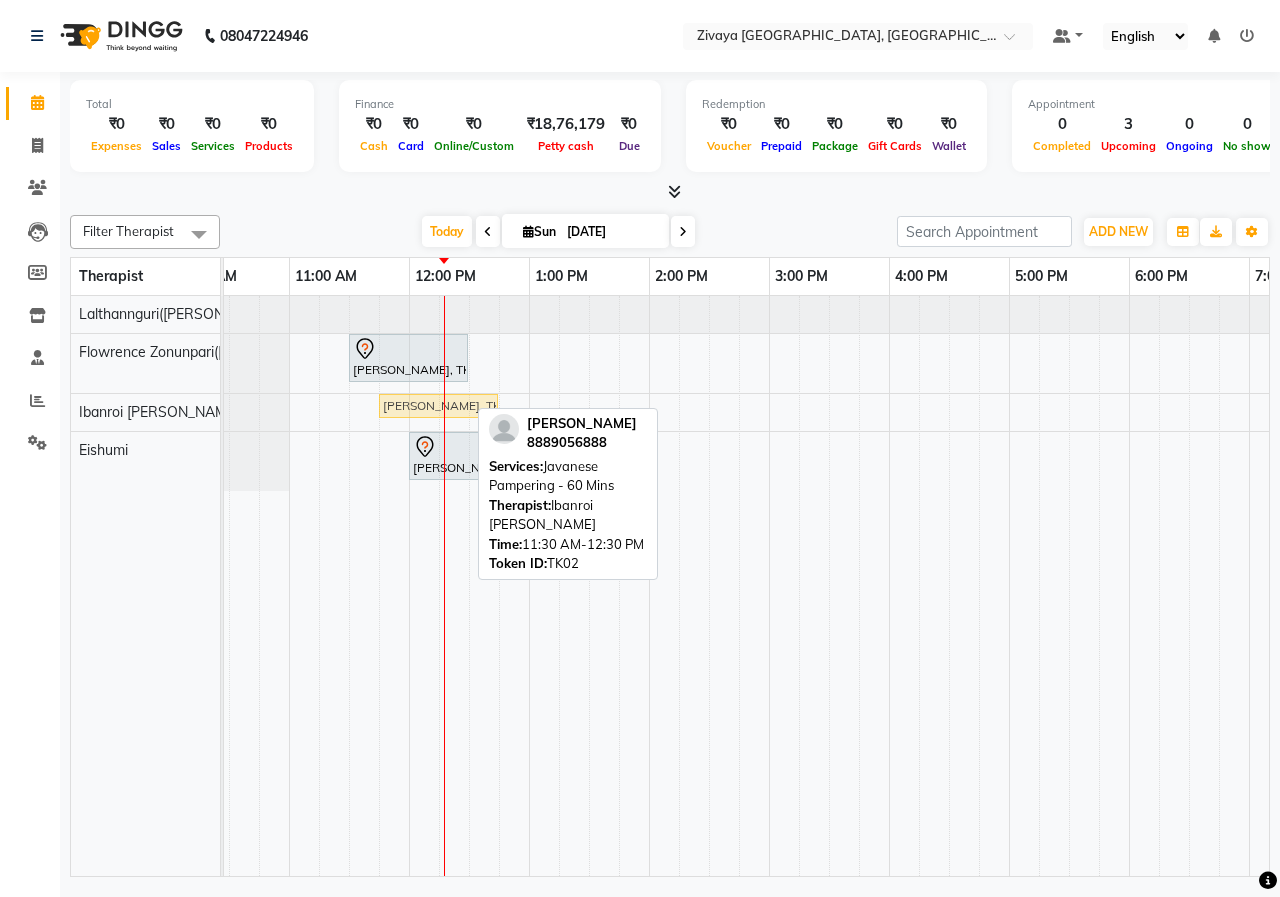 drag, startPoint x: 381, startPoint y: 400, endPoint x: 409, endPoint y: 404, distance: 28.284271 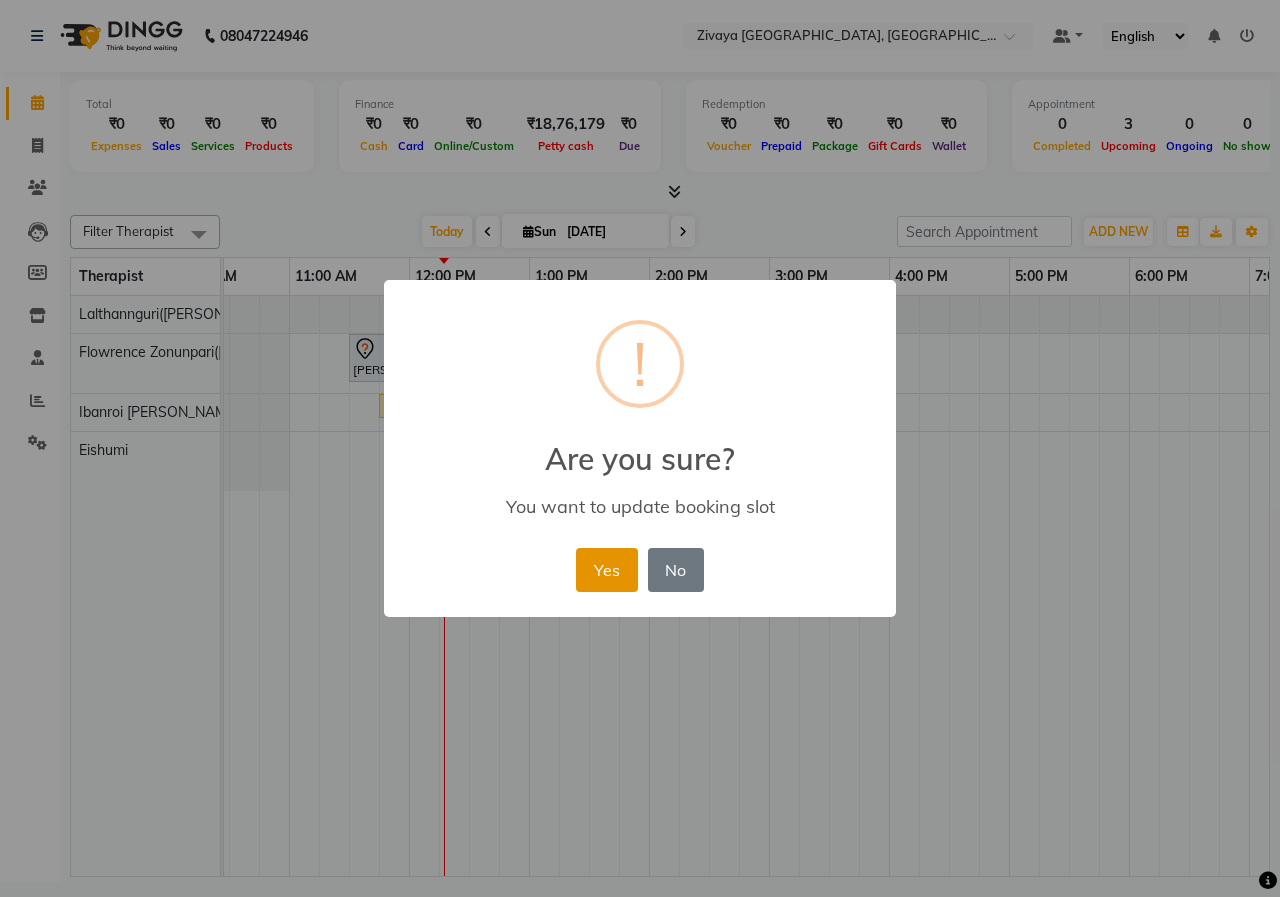click on "Yes" at bounding box center (606, 570) 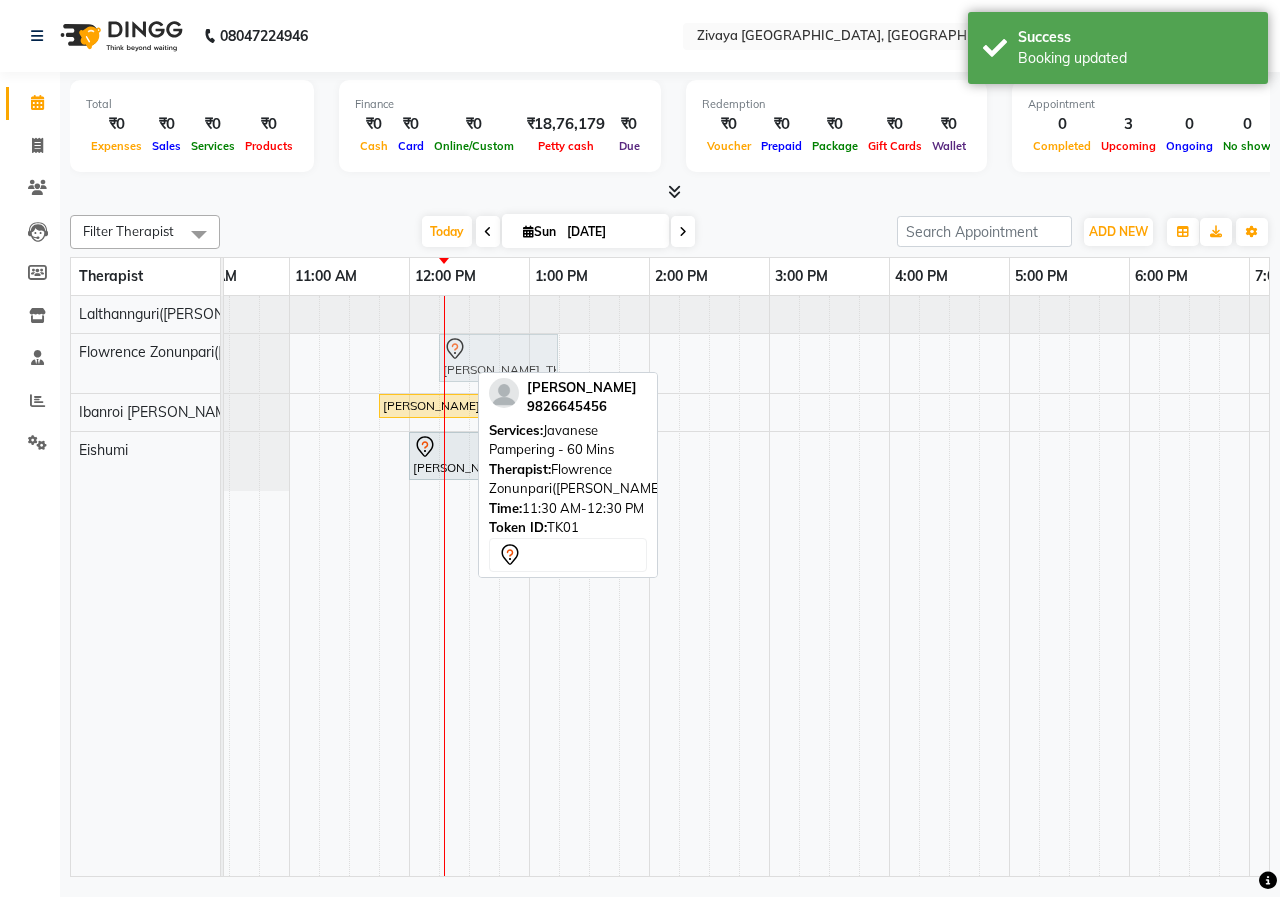 drag, startPoint x: 411, startPoint y: 354, endPoint x: 500, endPoint y: 358, distance: 89.08984 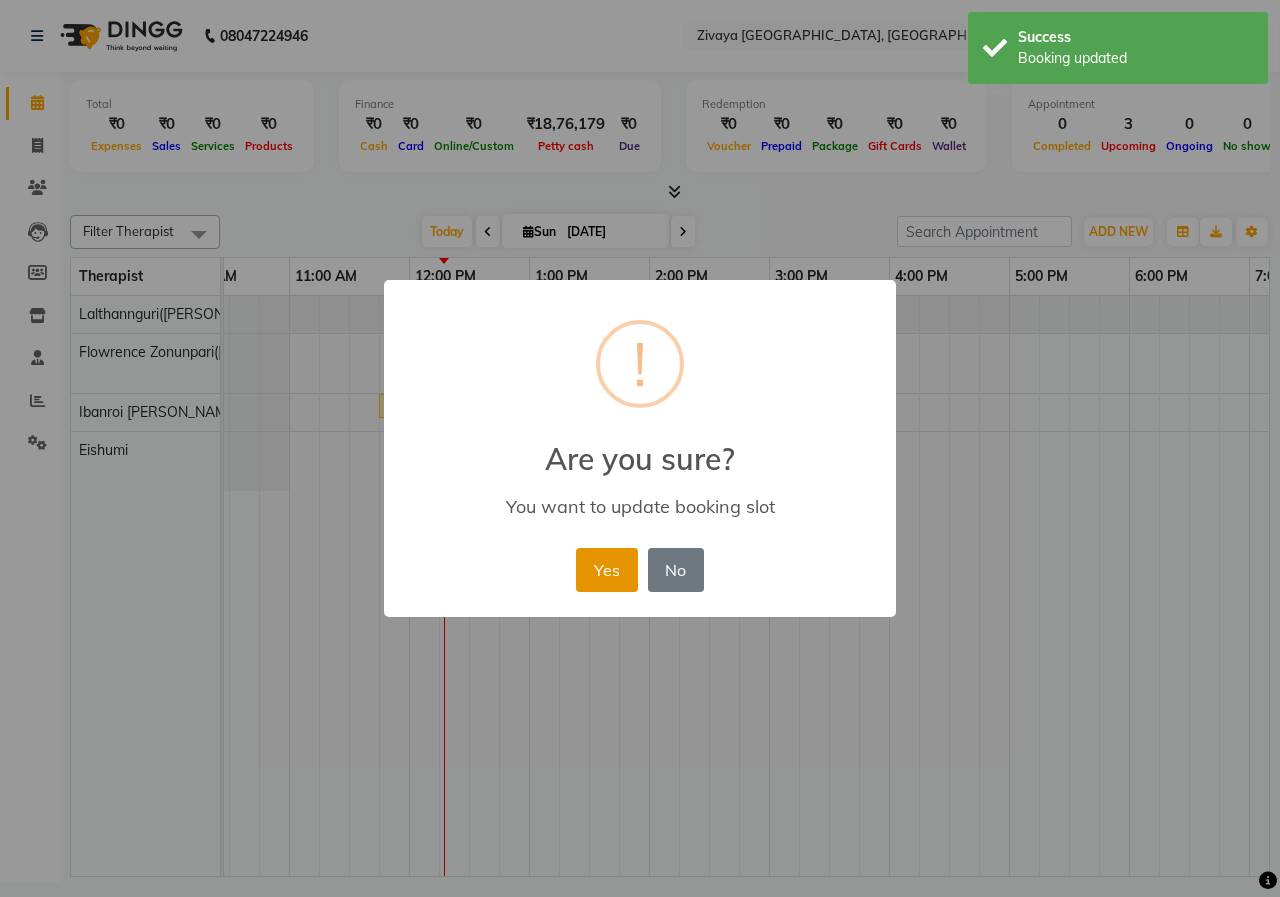 click on "Yes" at bounding box center (606, 570) 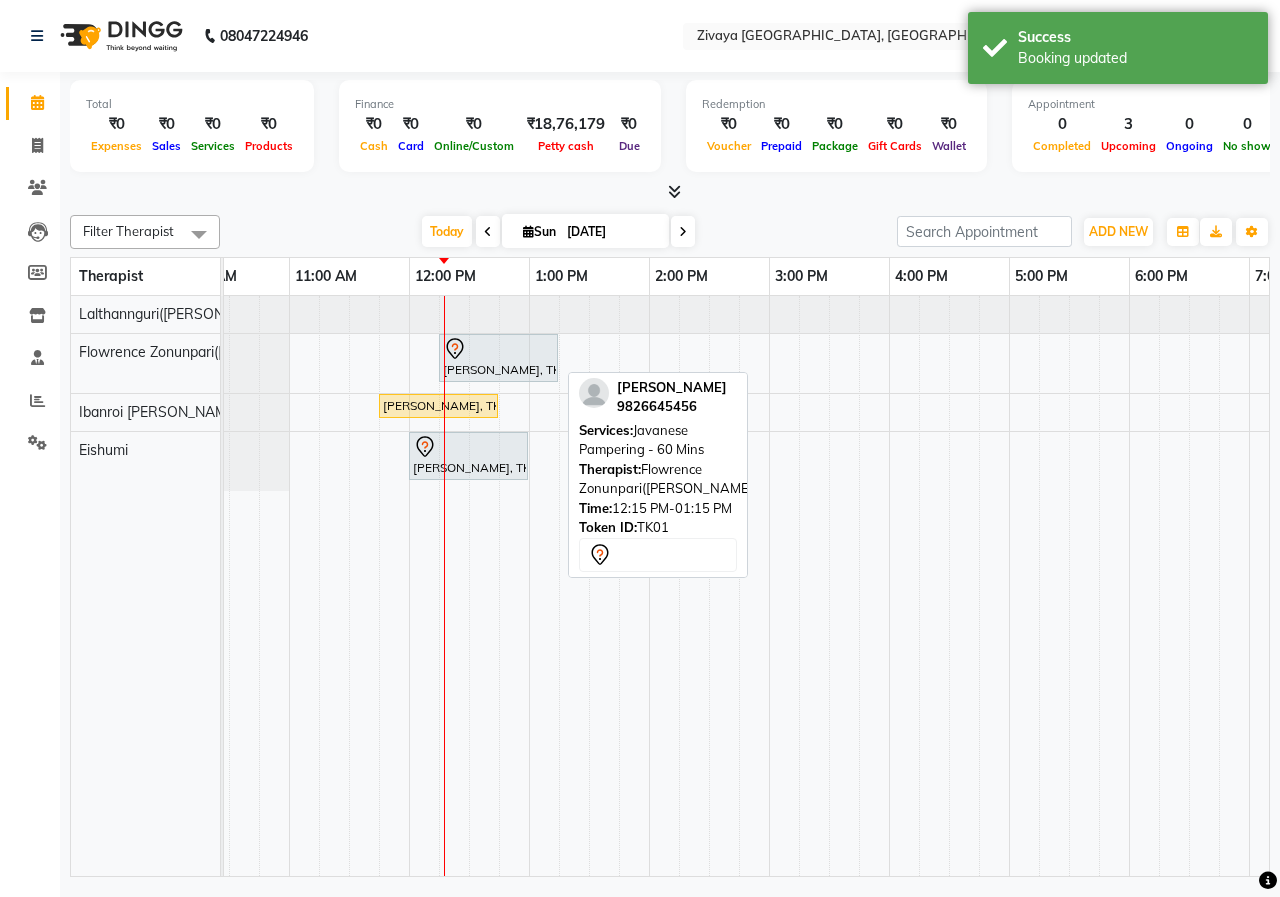 click at bounding box center (498, 349) 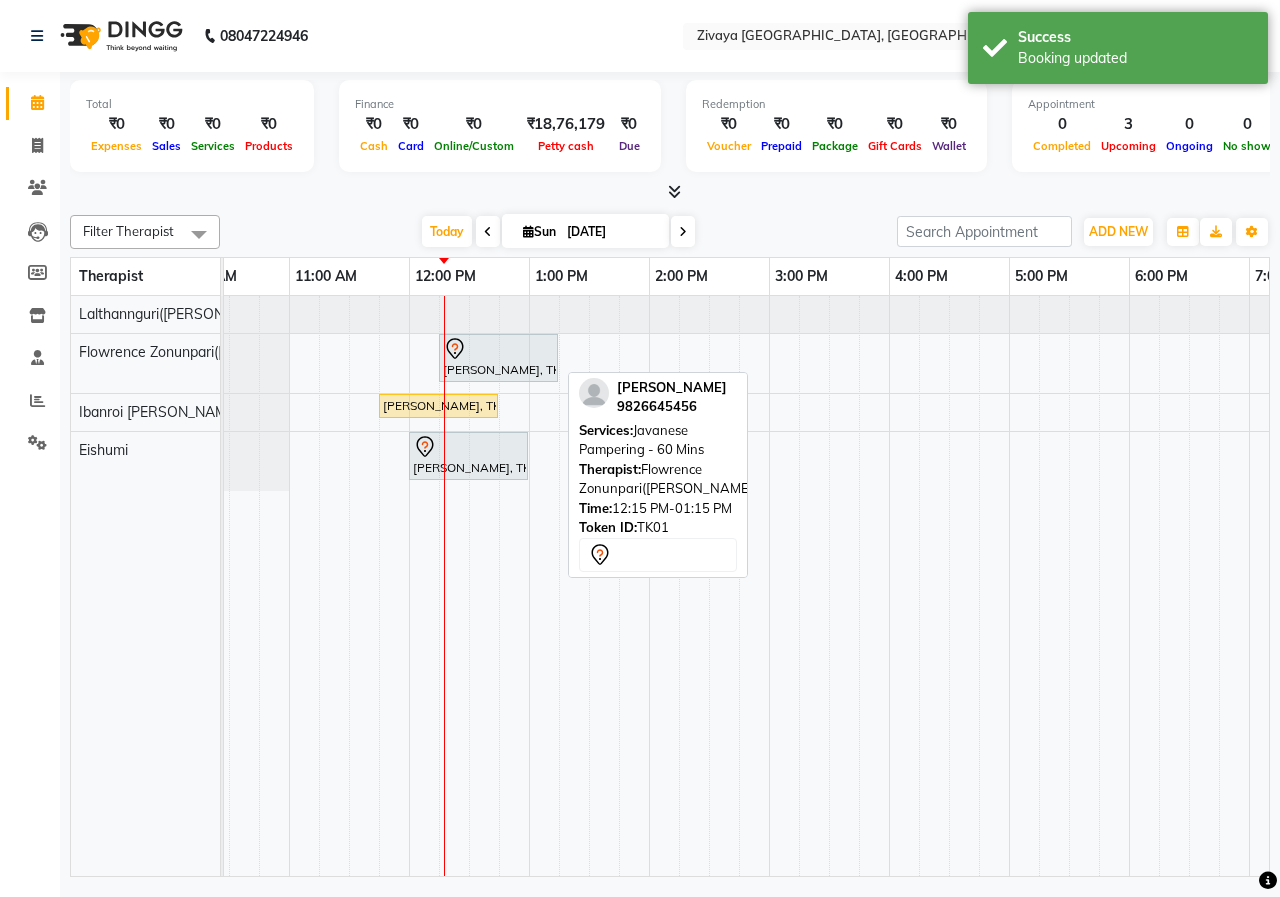 click at bounding box center [498, 349] 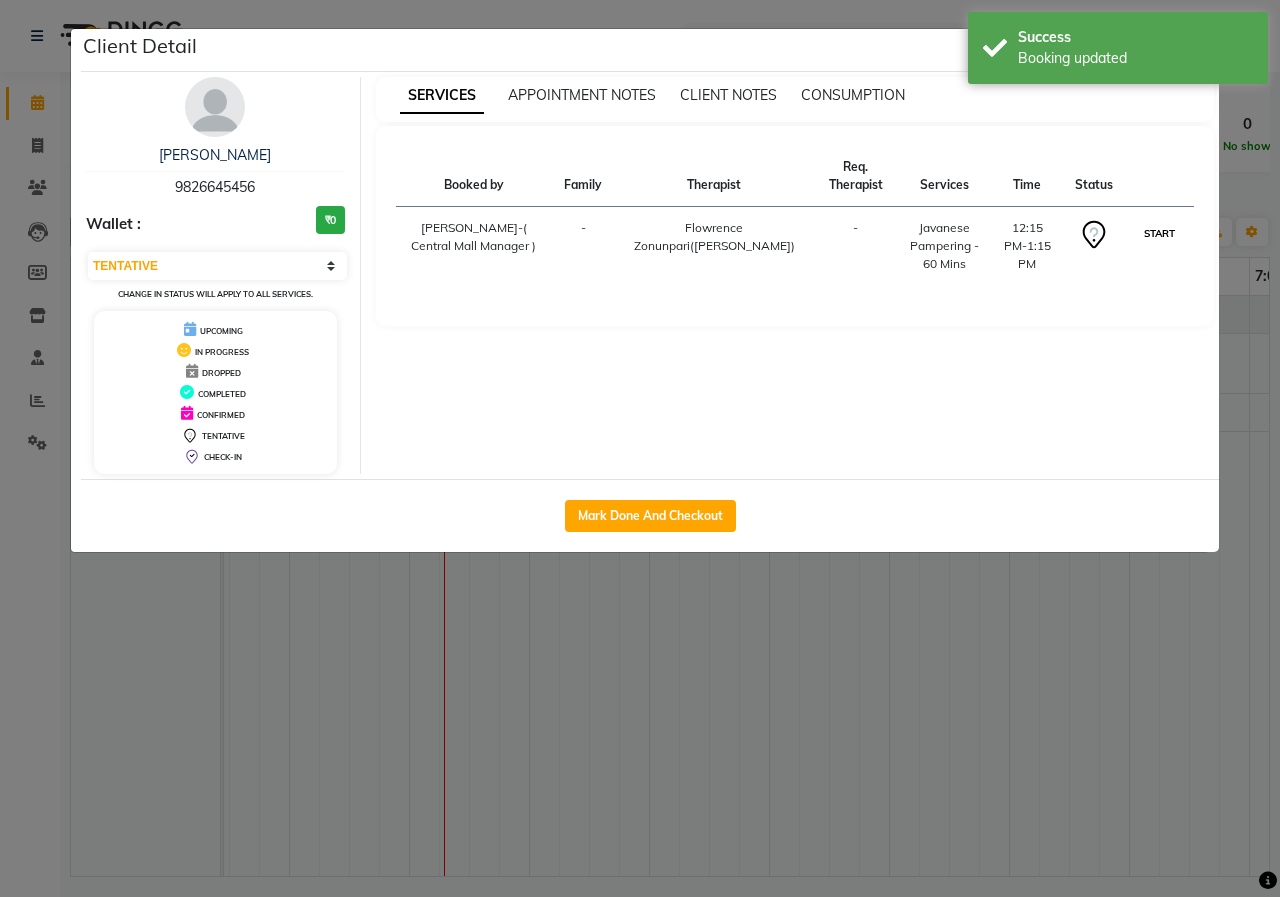 click on "START" at bounding box center (1159, 233) 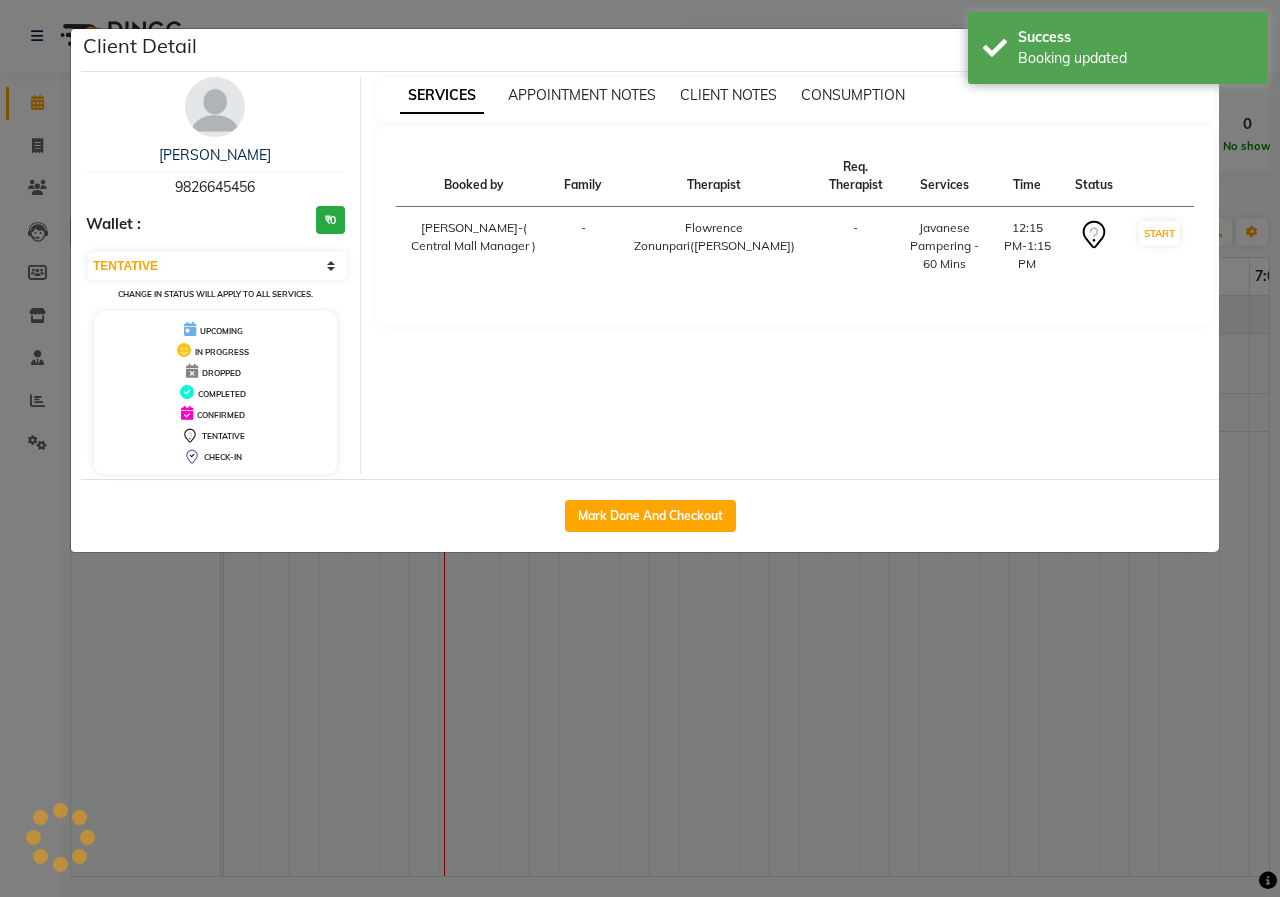 select on "1" 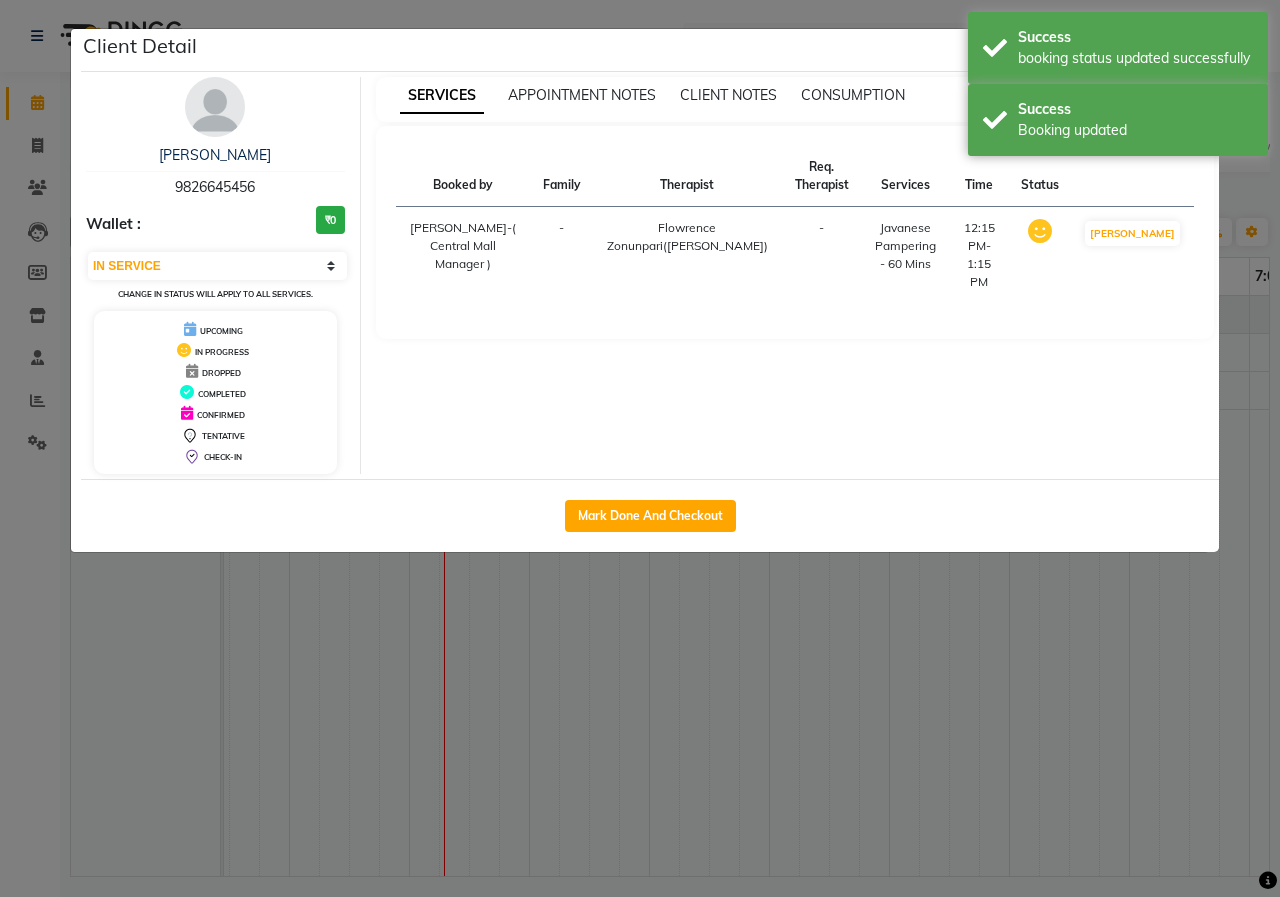 click on "Client Detail  [PERSON_NAME]   9826645456 Wallet : ₹0 Select IN SERVICE CONFIRMED TENTATIVE CHECK IN MARK DONE UPCOMING Change in status will apply to all services. UPCOMING IN PROGRESS DROPPED COMPLETED CONFIRMED TENTATIVE CHECK-IN SERVICES APPOINTMENT NOTES CLIENT NOTES CONSUMPTION Booked by Family Therapist Req. Therapist Services Time Status  [PERSON_NAME]-( Central Mall Manager )   - [PERSON_NAME]([PERSON_NAME]) -  Javanese Pampering - 60 Mins   12:15 PM-1:15 PM   MARK DONE   Mark Done And Checkout" 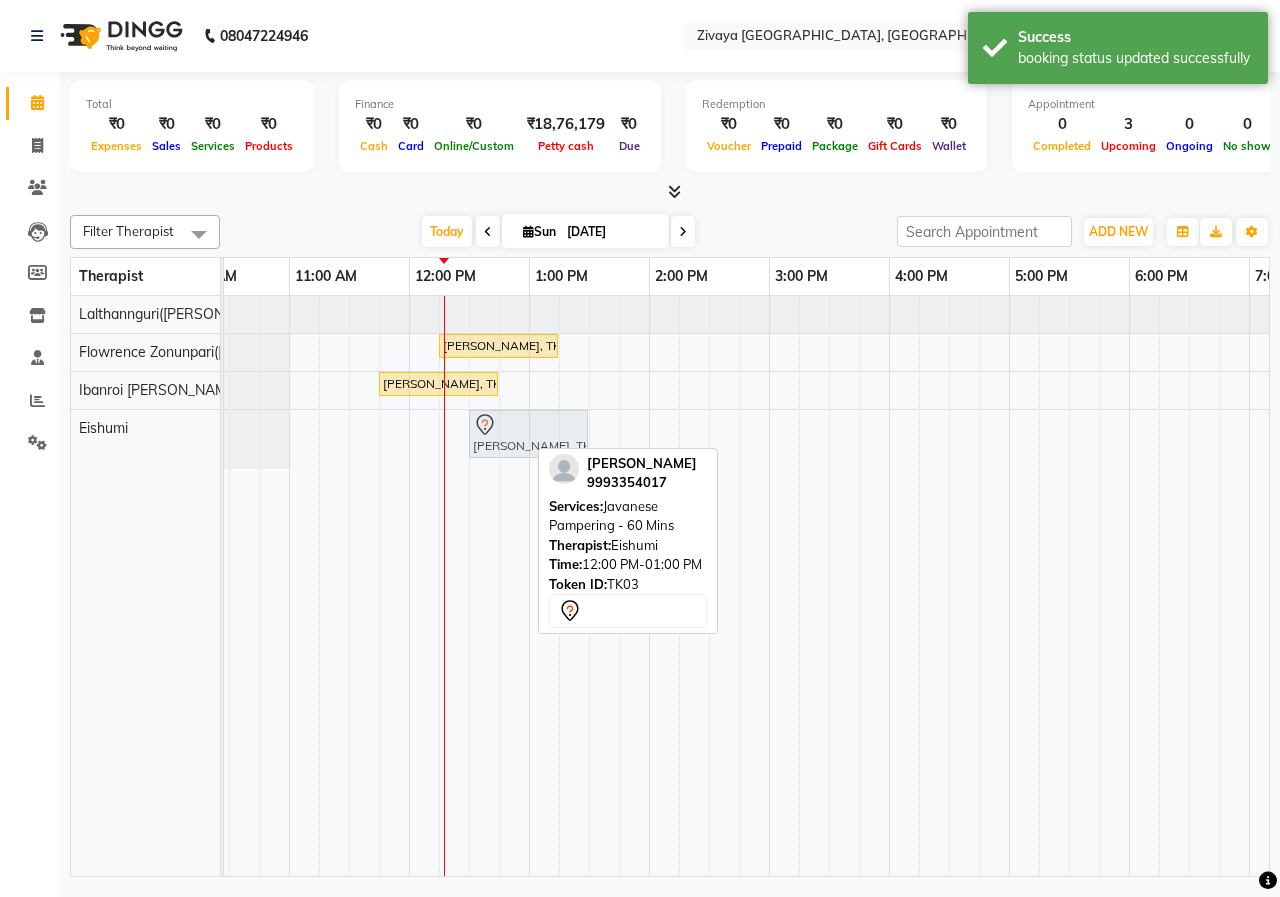drag, startPoint x: 471, startPoint y: 431, endPoint x: 520, endPoint y: 436, distance: 49.25444 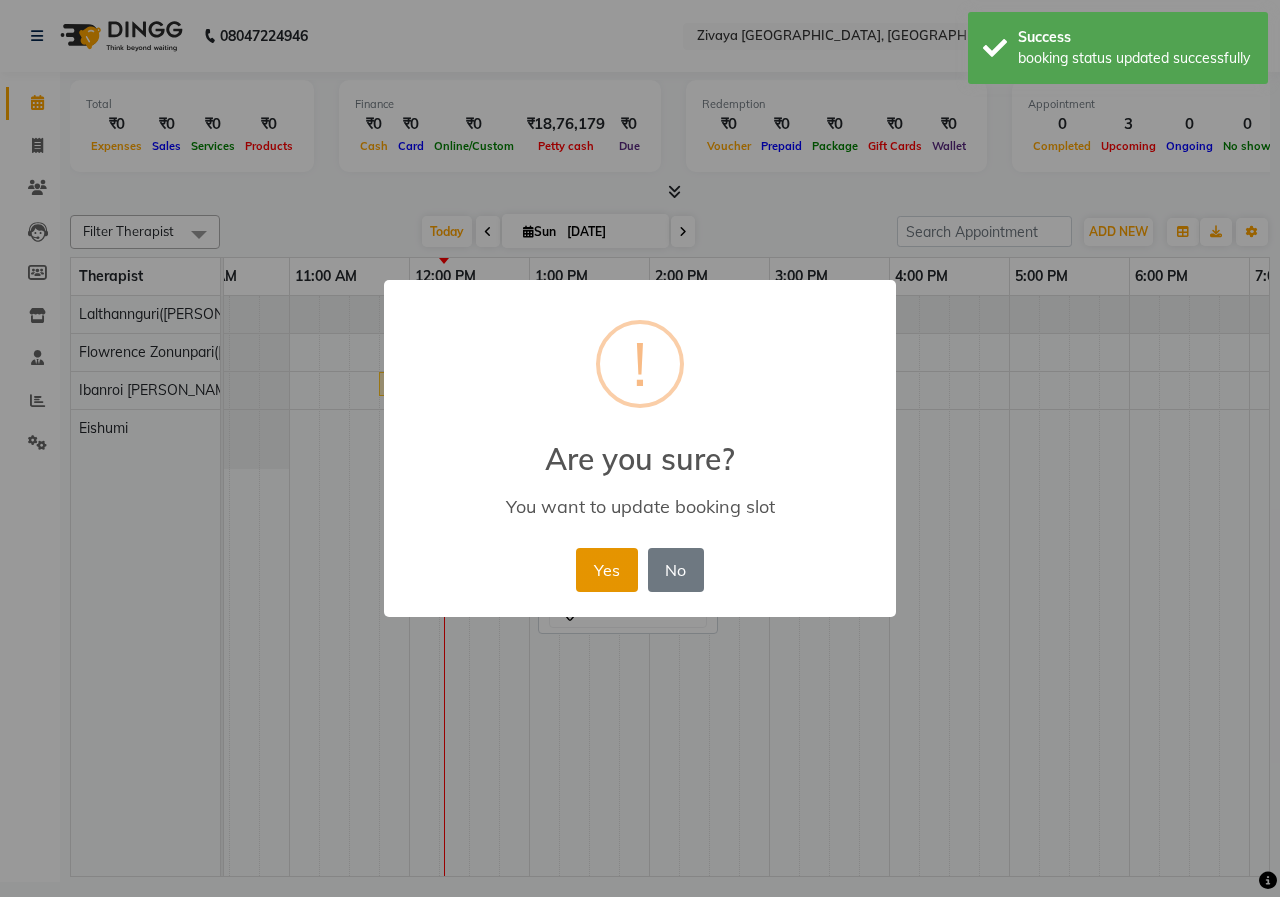 click on "Yes" at bounding box center (606, 570) 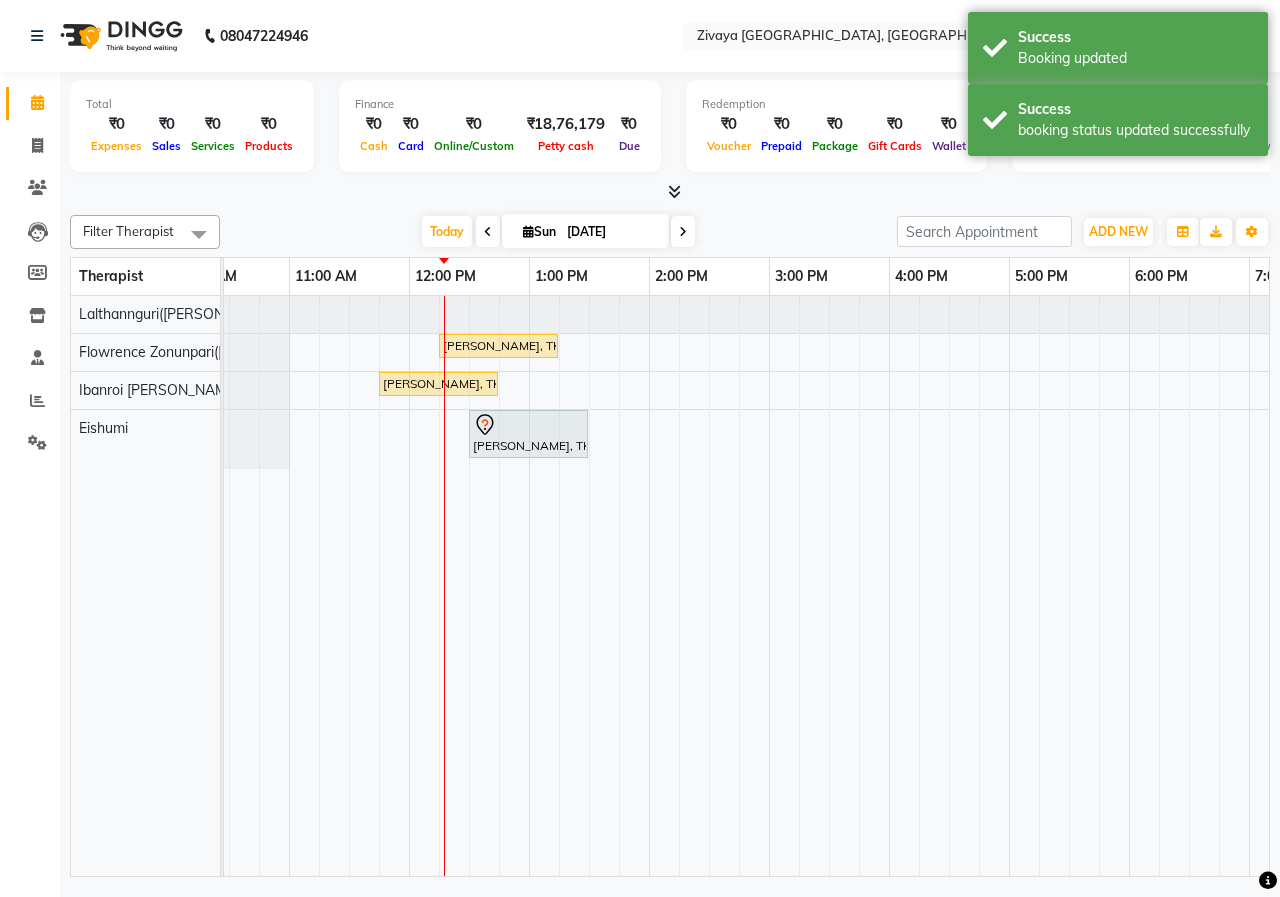 click at bounding box center [488, 232] 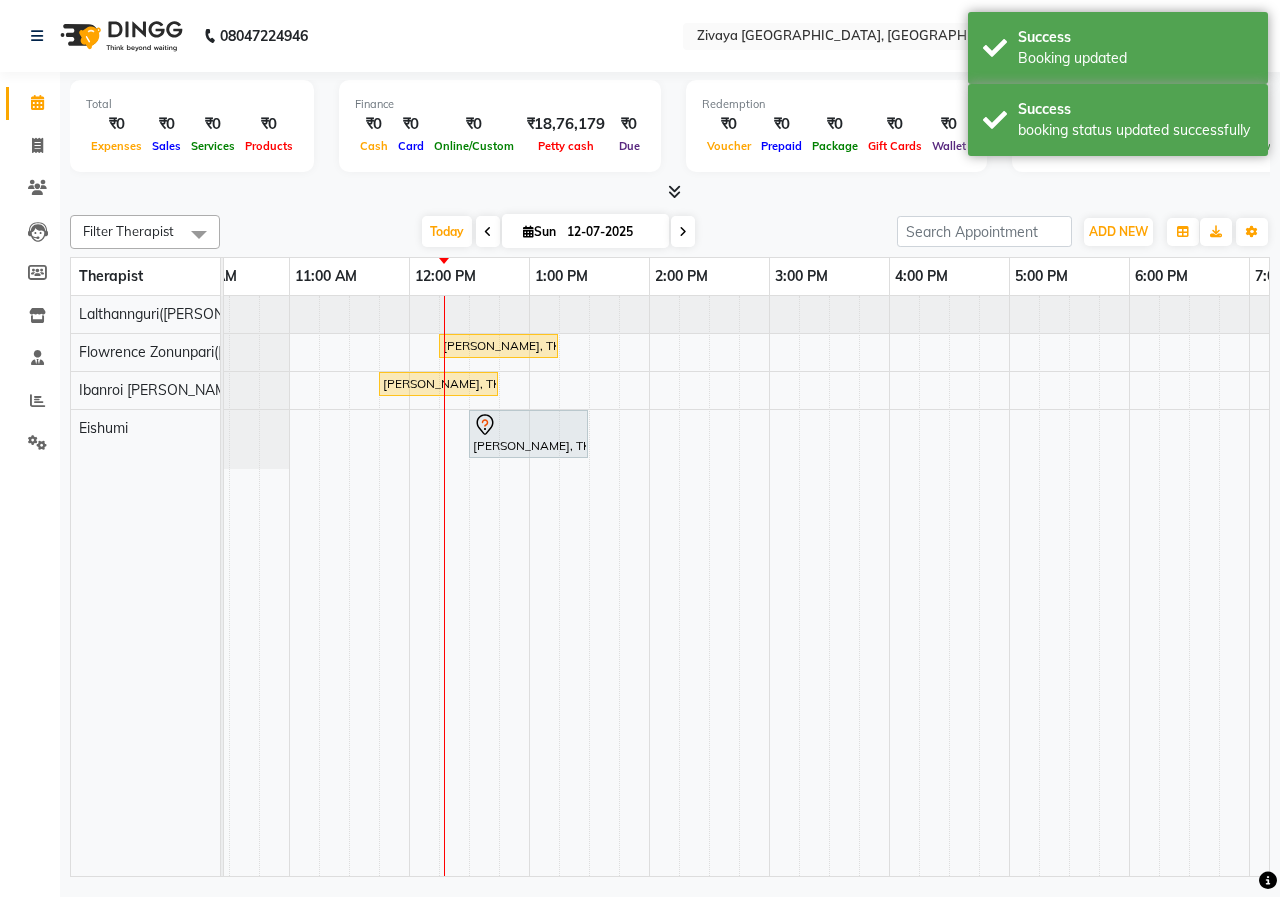 scroll, scrollTop: 0, scrollLeft: 0, axis: both 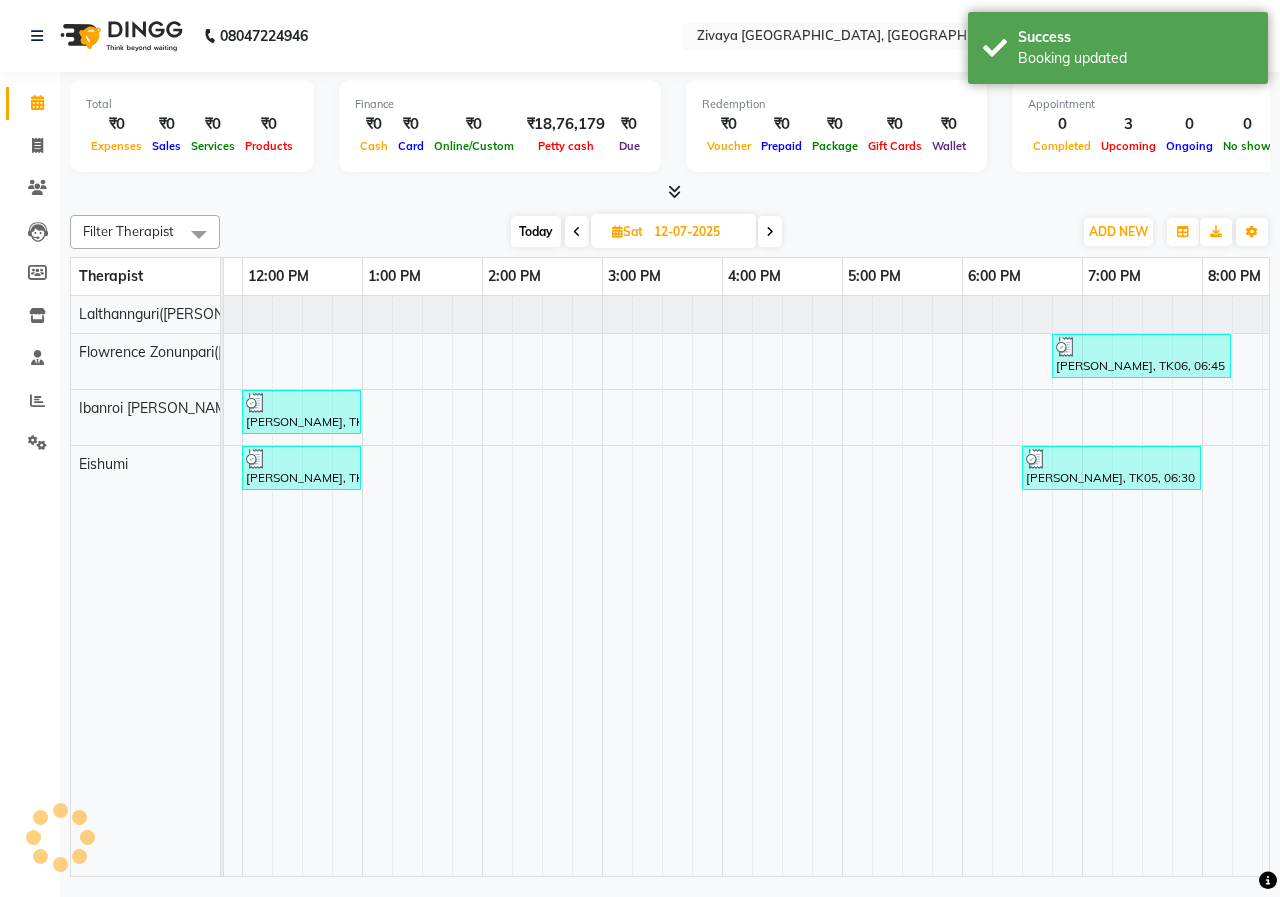 click at bounding box center [770, 231] 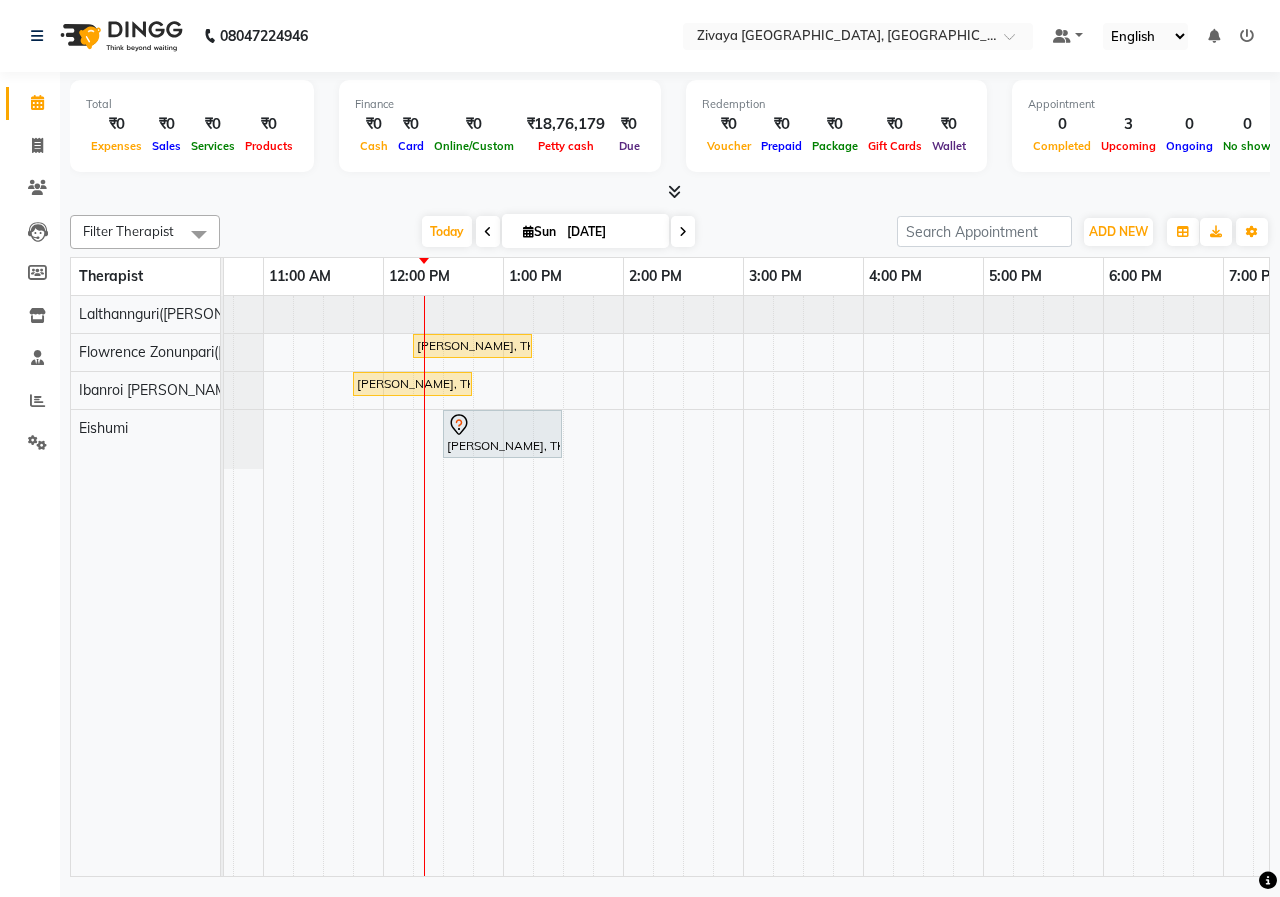 scroll, scrollTop: 0, scrollLeft: 373, axis: horizontal 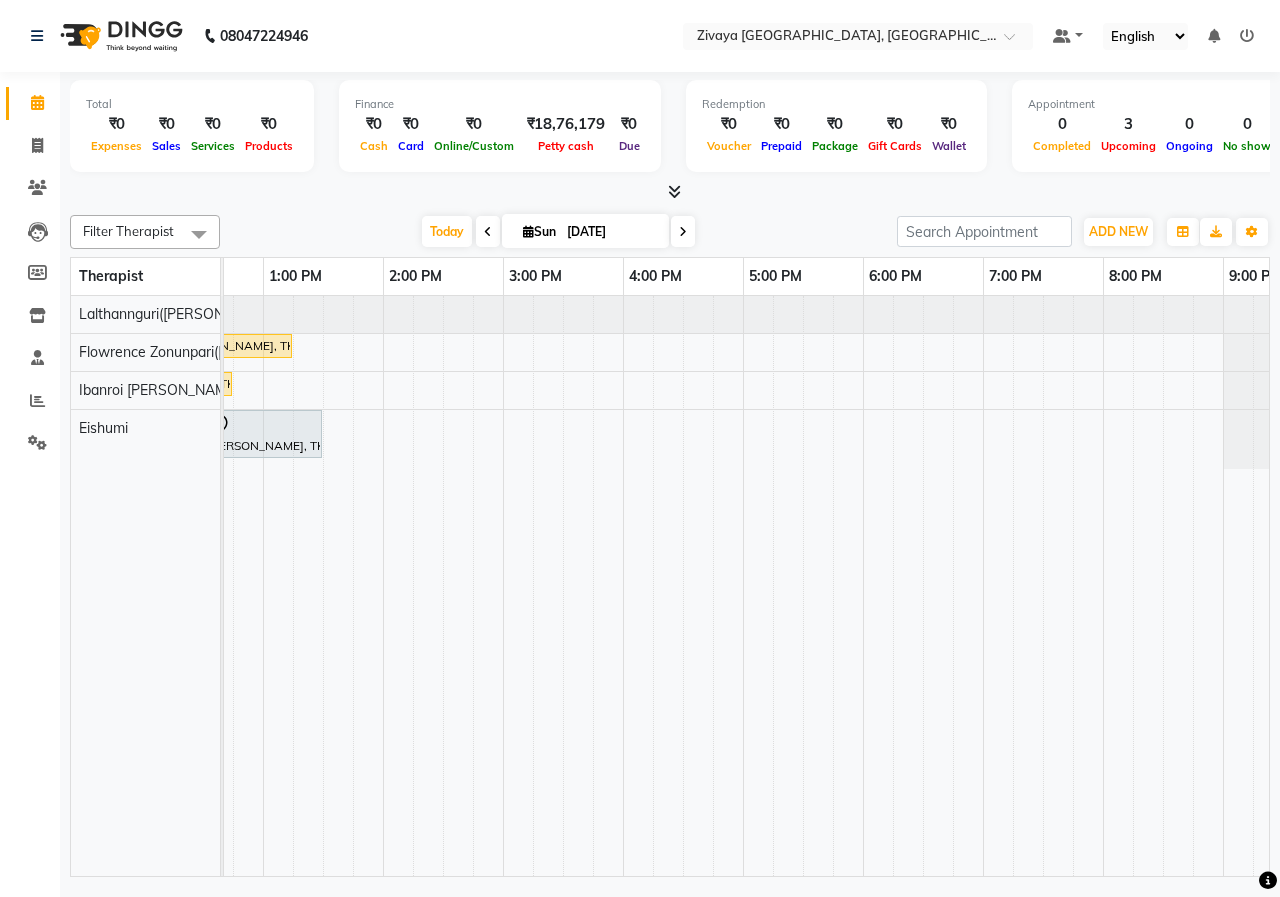 click on "[PERSON_NAME], TK01, 12:15 PM-01:15 PM, Javanese Pampering - 60 Mins    [PERSON_NAME], TK02, 11:45 AM-12:45 PM, Javanese Pampering - 60 Mins             Praraj Ranka, TK03, 12:30 PM-01:30 PM, Javanese Pampering - 60 Mins" at bounding box center [623, 586] 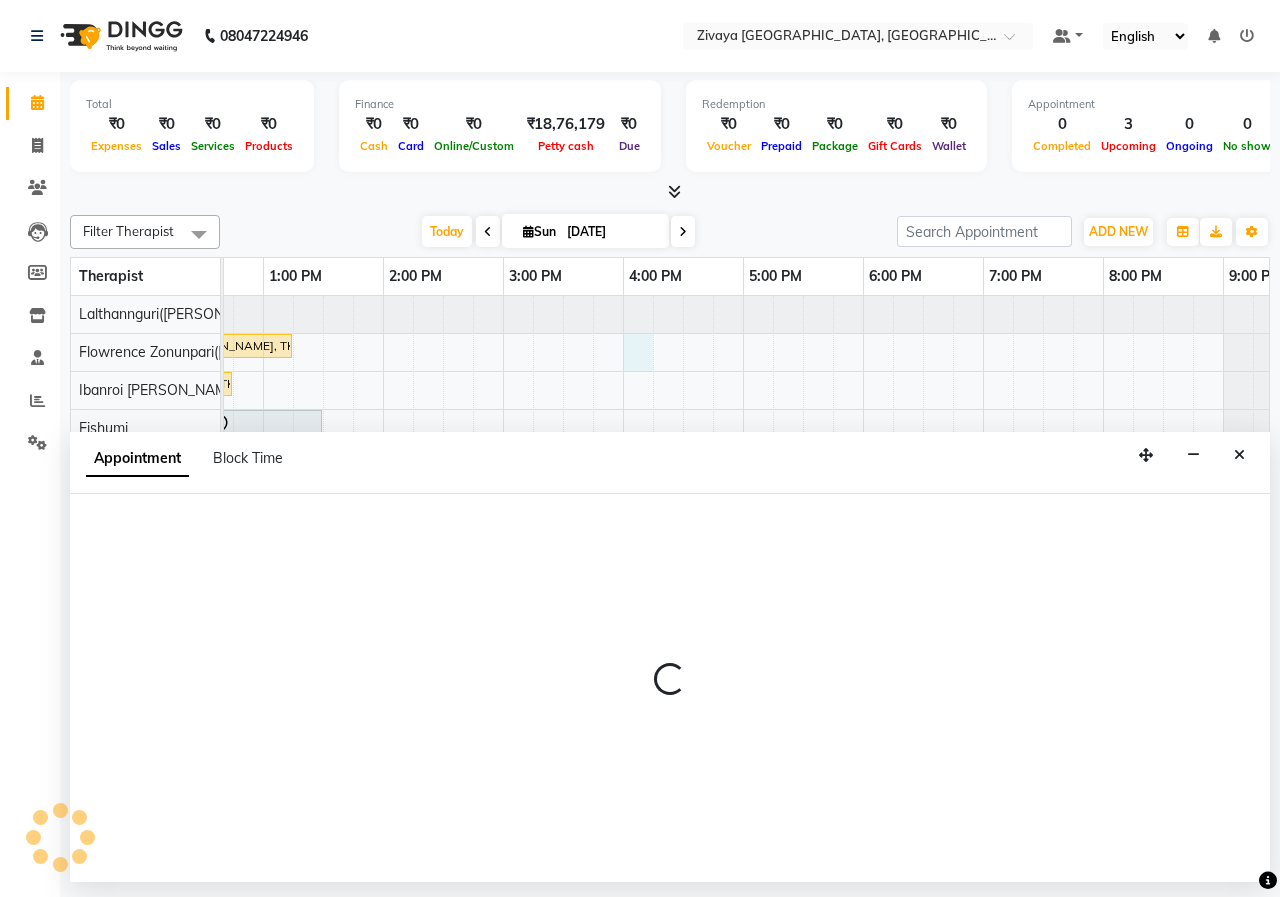 select on "49517" 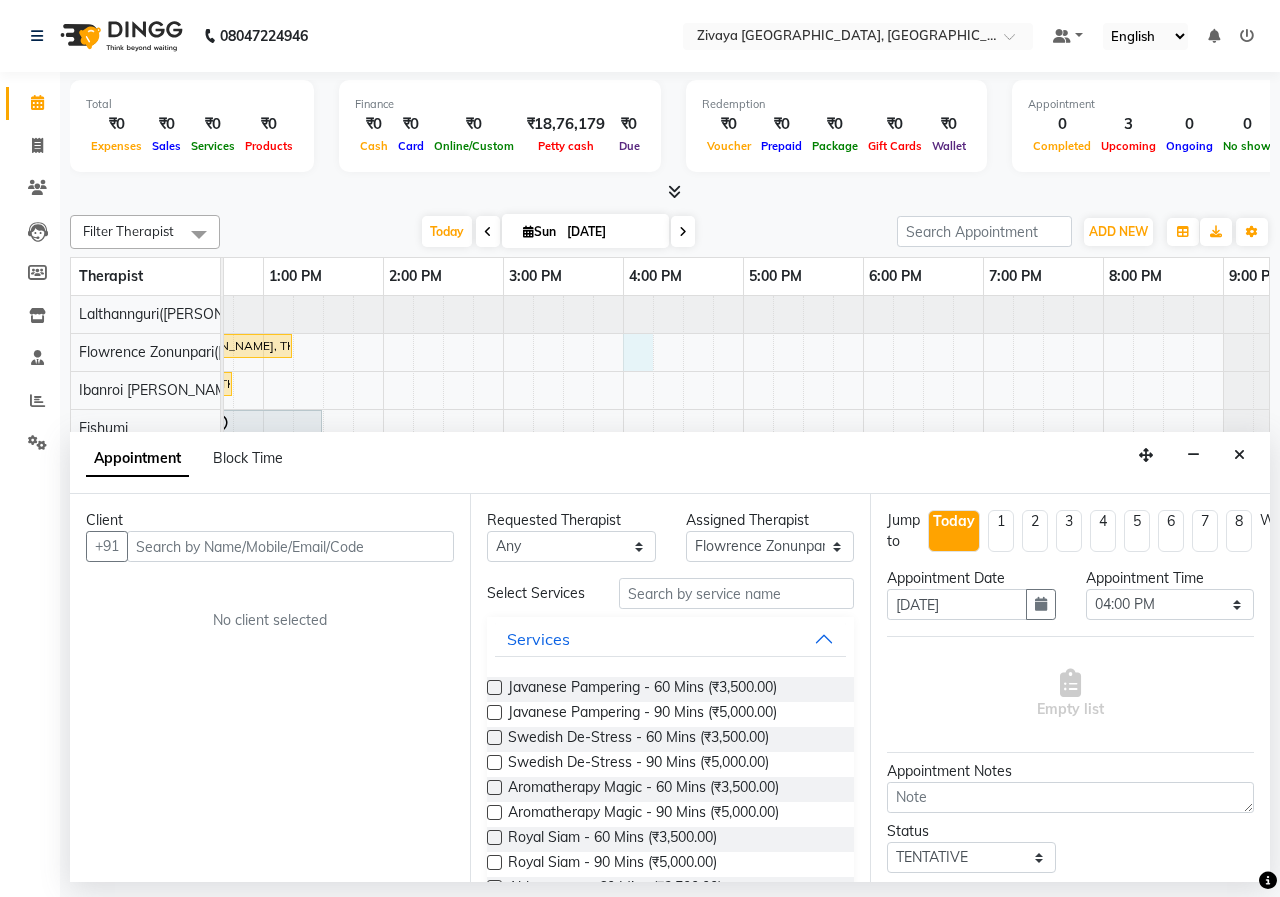 click at bounding box center [494, 687] 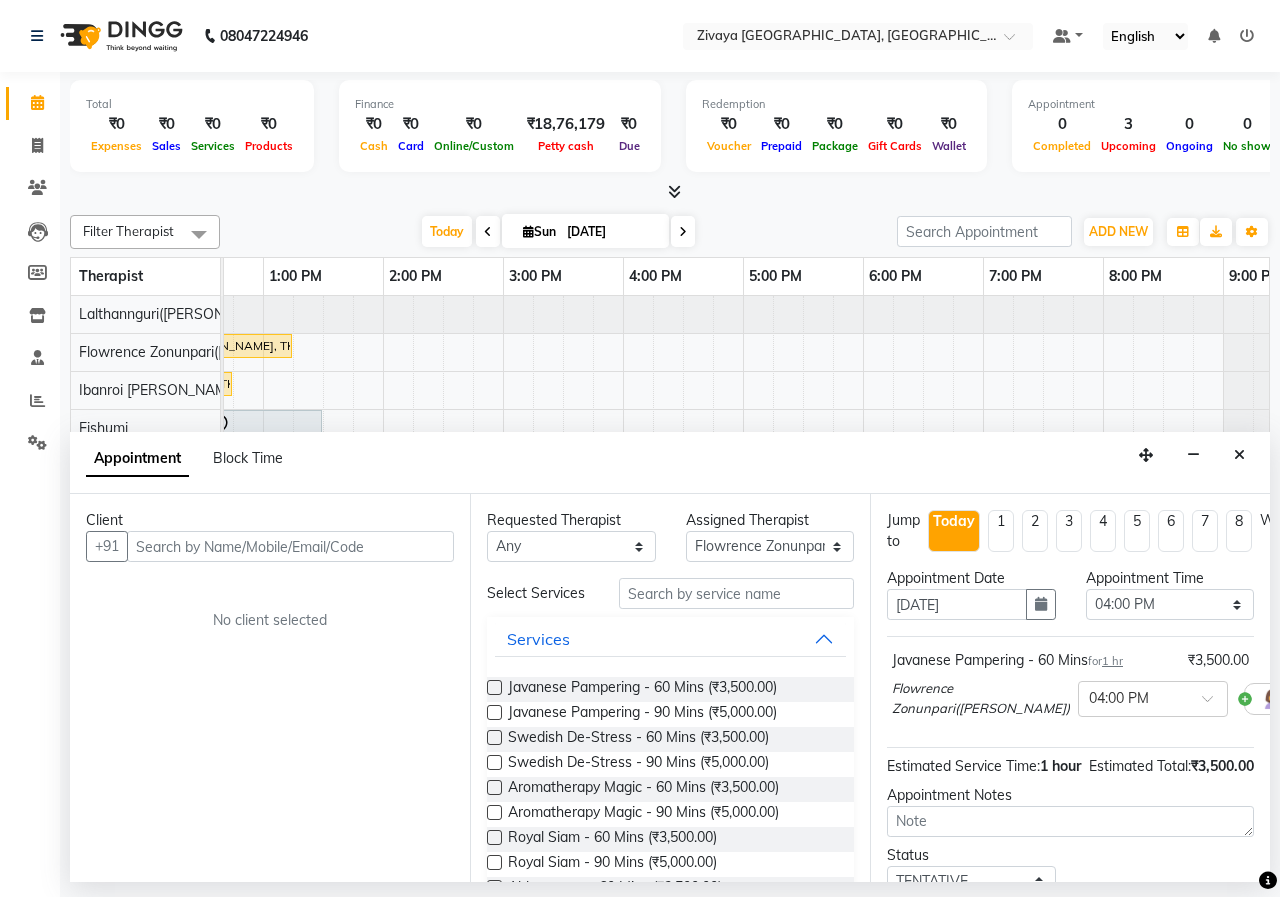 click at bounding box center (494, 687) 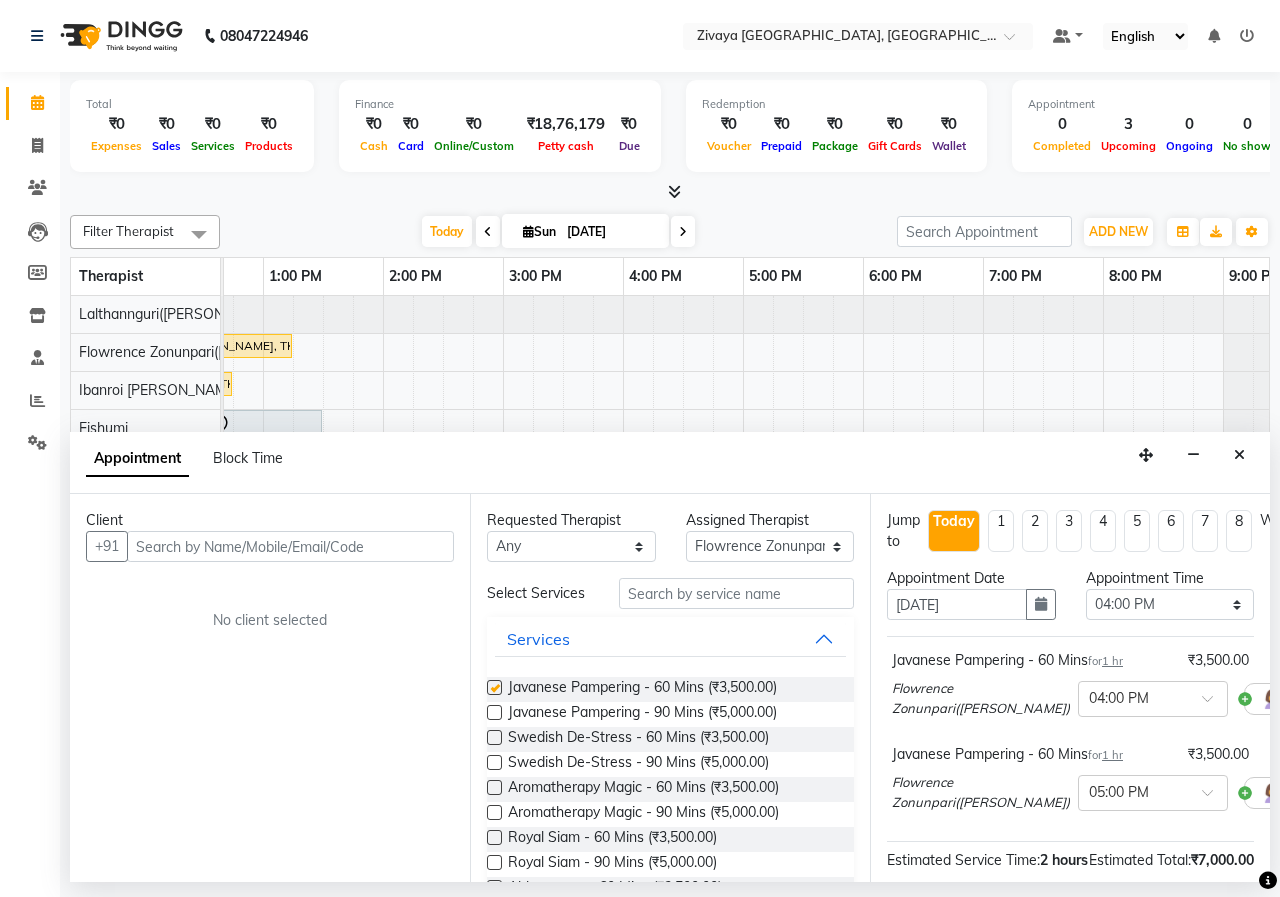 checkbox on "false" 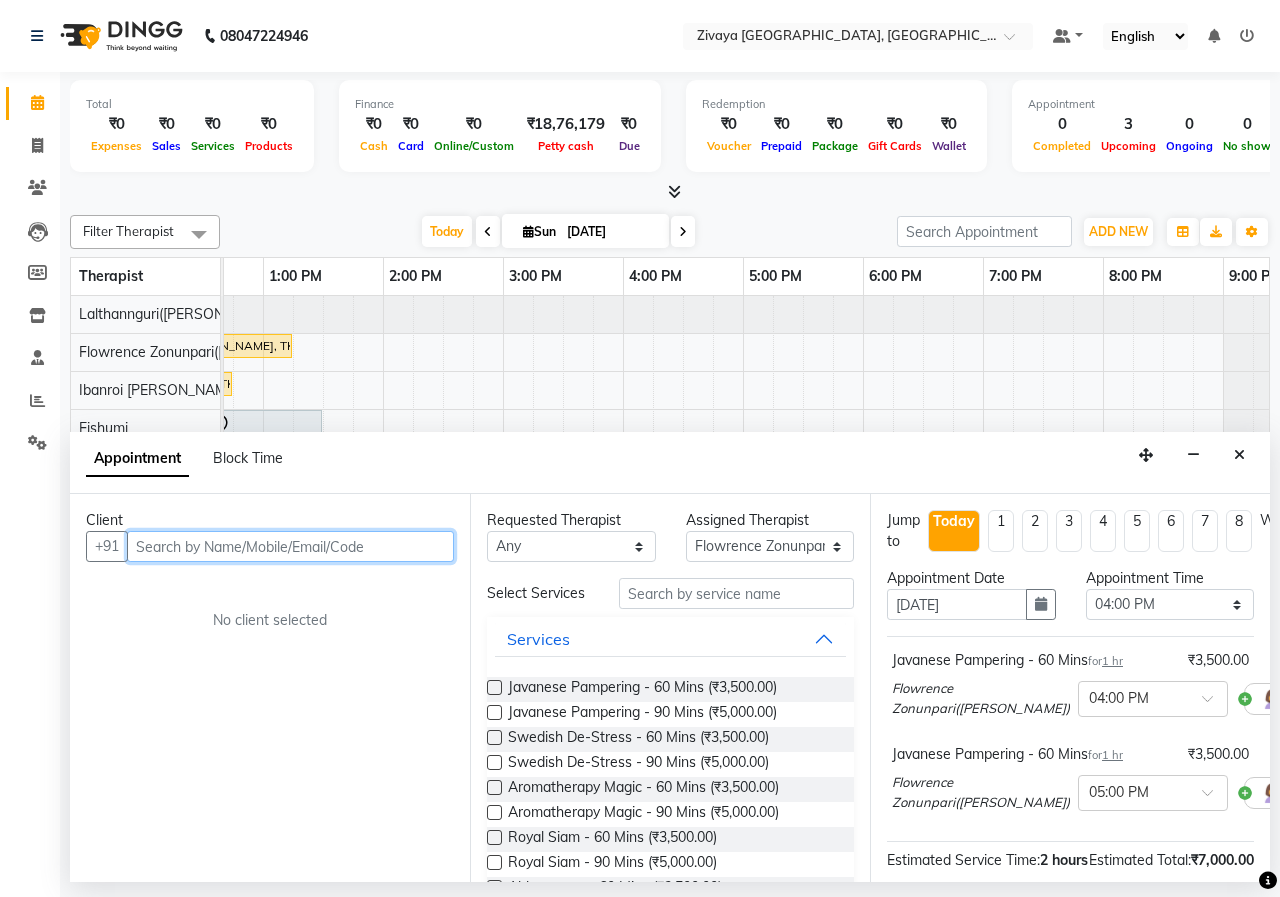 click at bounding box center (290, 546) 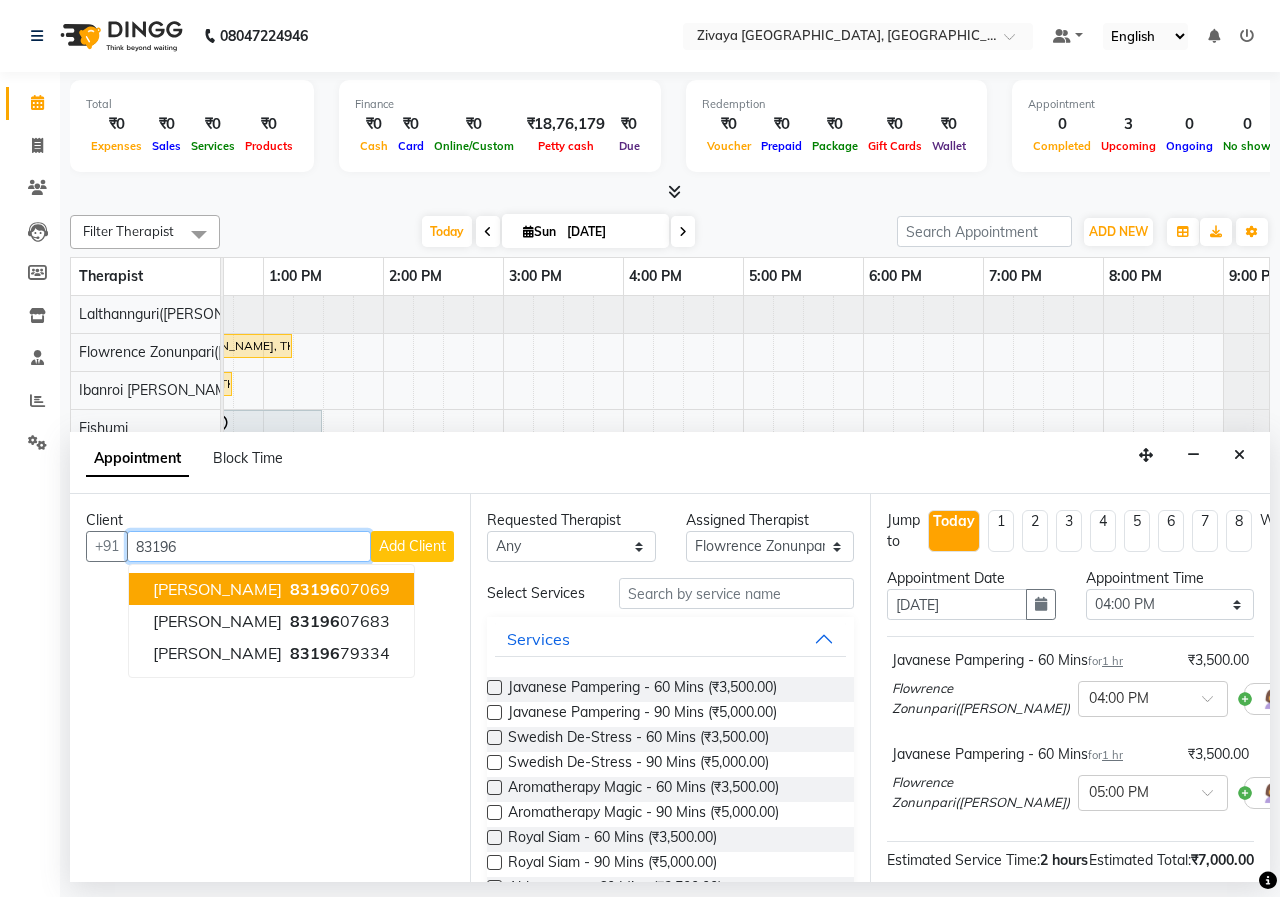 click on "[PERSON_NAME]   83196 07069" at bounding box center (271, 589) 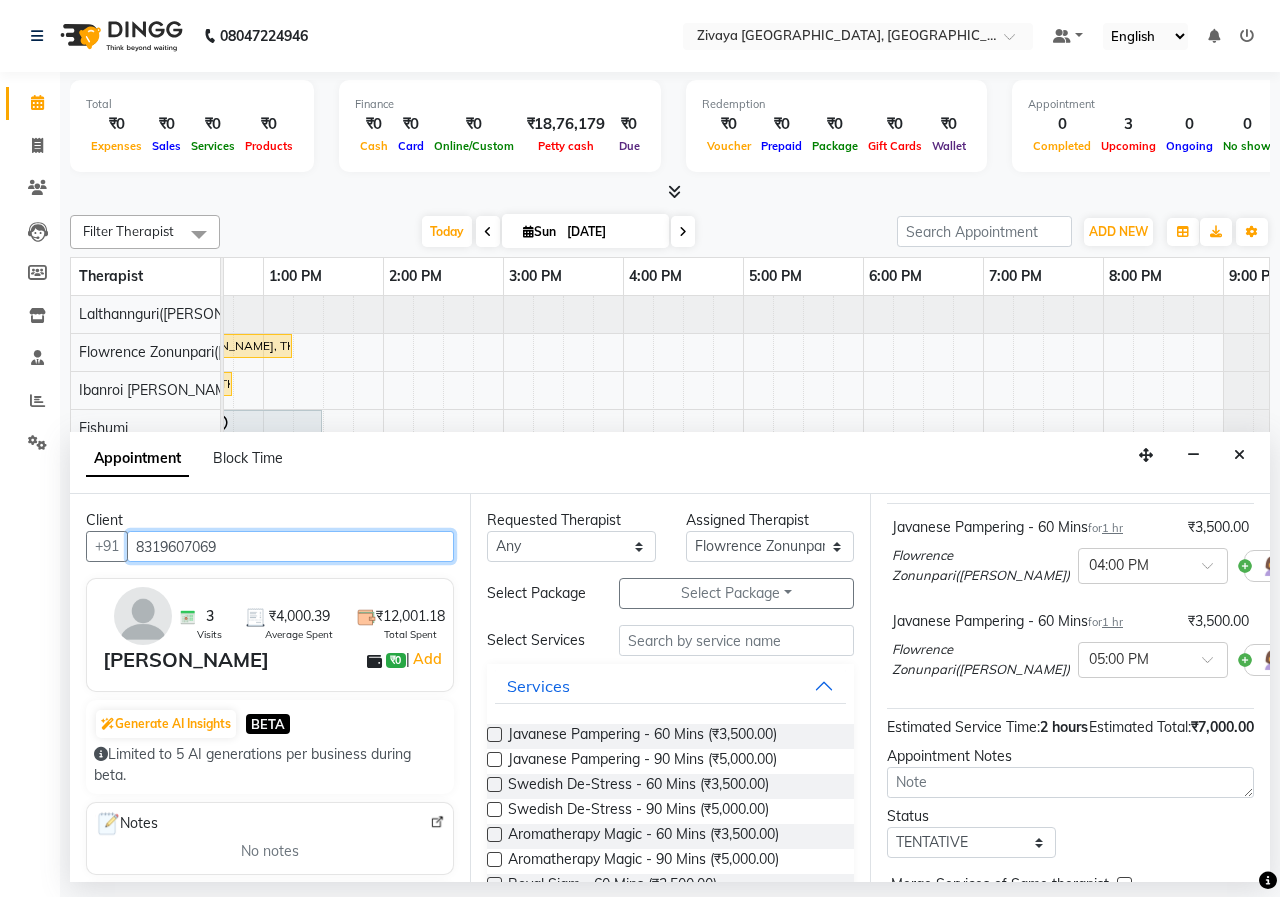 scroll, scrollTop: 271, scrollLeft: 0, axis: vertical 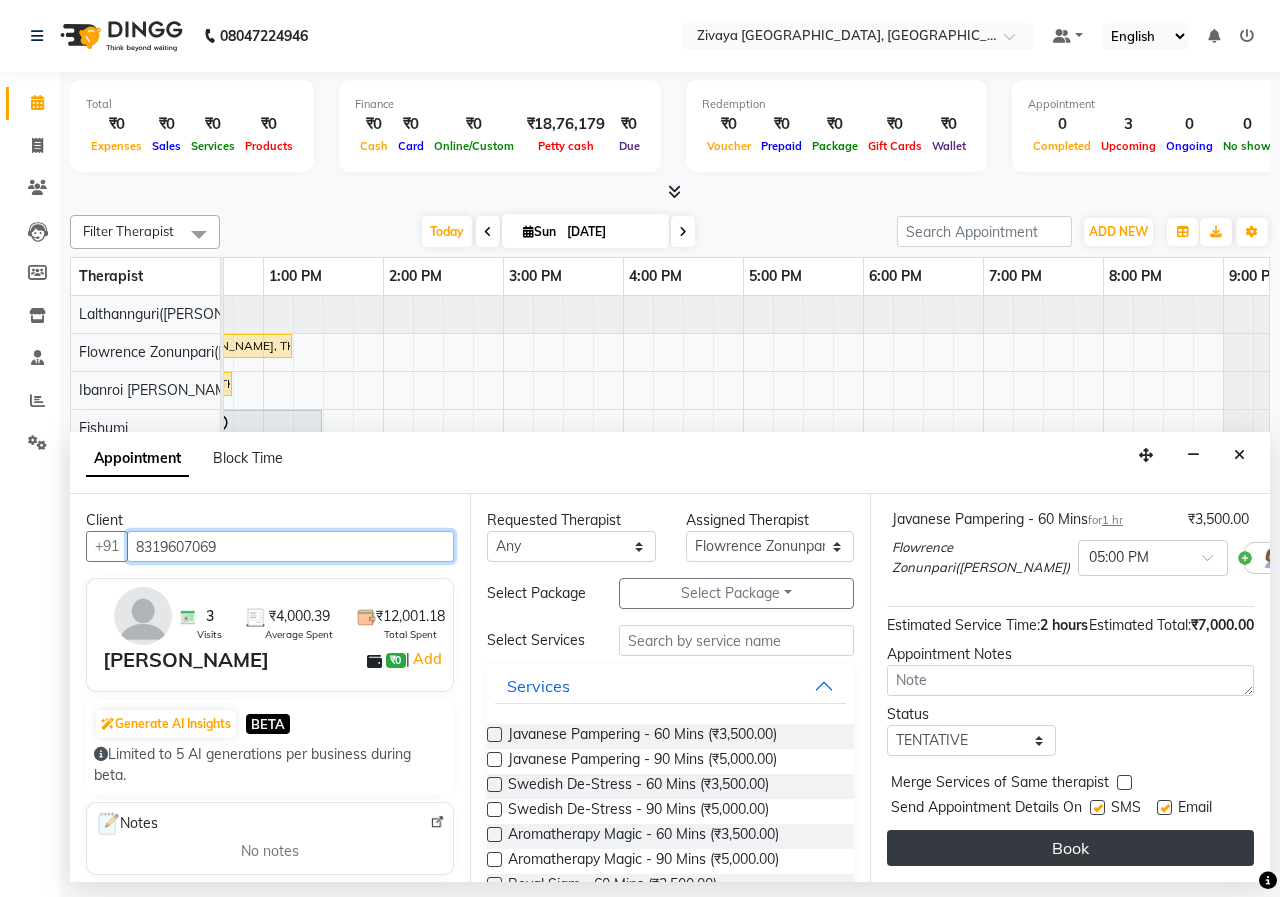 type on "8319607069" 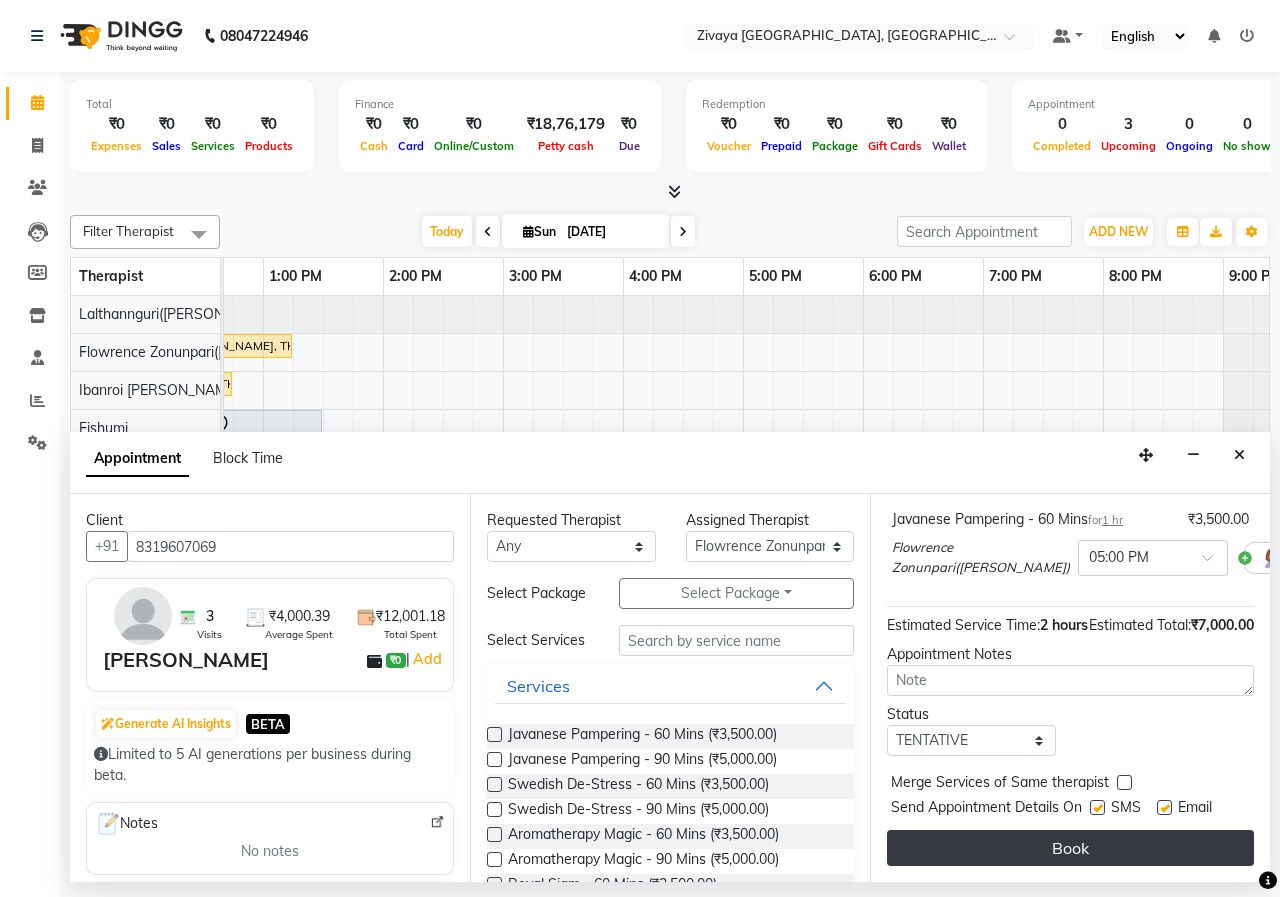 click on "Book" at bounding box center [1070, 848] 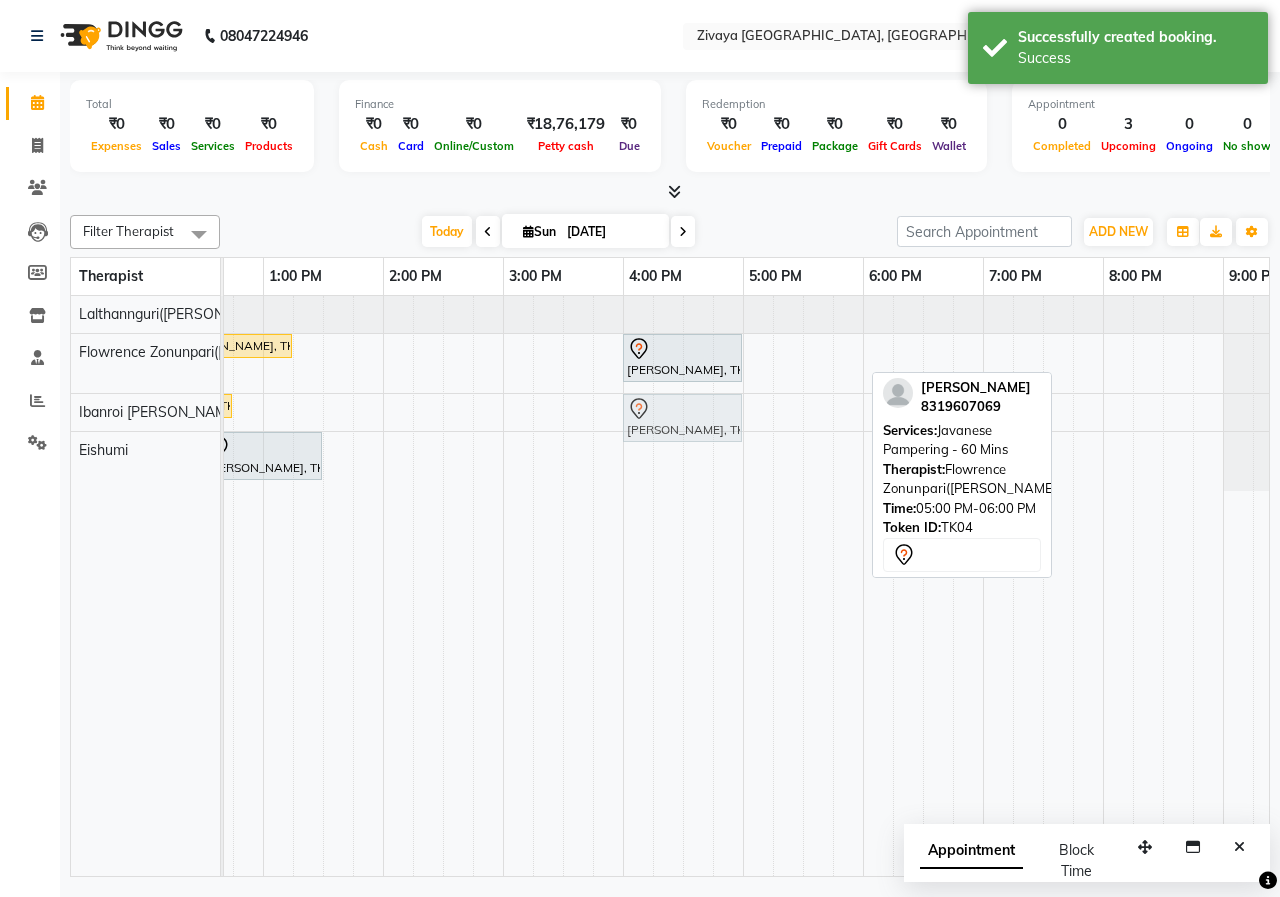 drag, startPoint x: 794, startPoint y: 364, endPoint x: 667, endPoint y: 419, distance: 138.39798 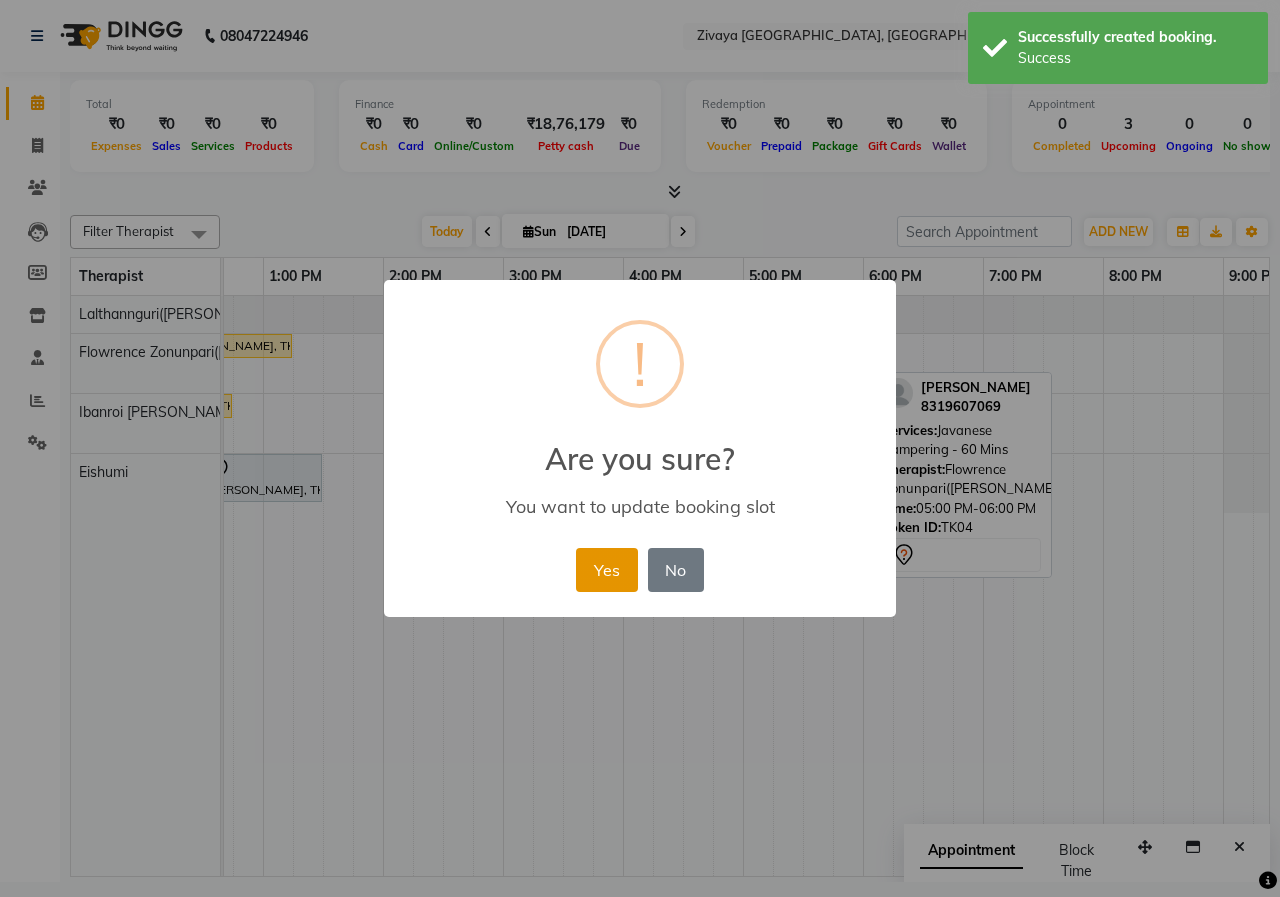 click on "Yes" at bounding box center (606, 570) 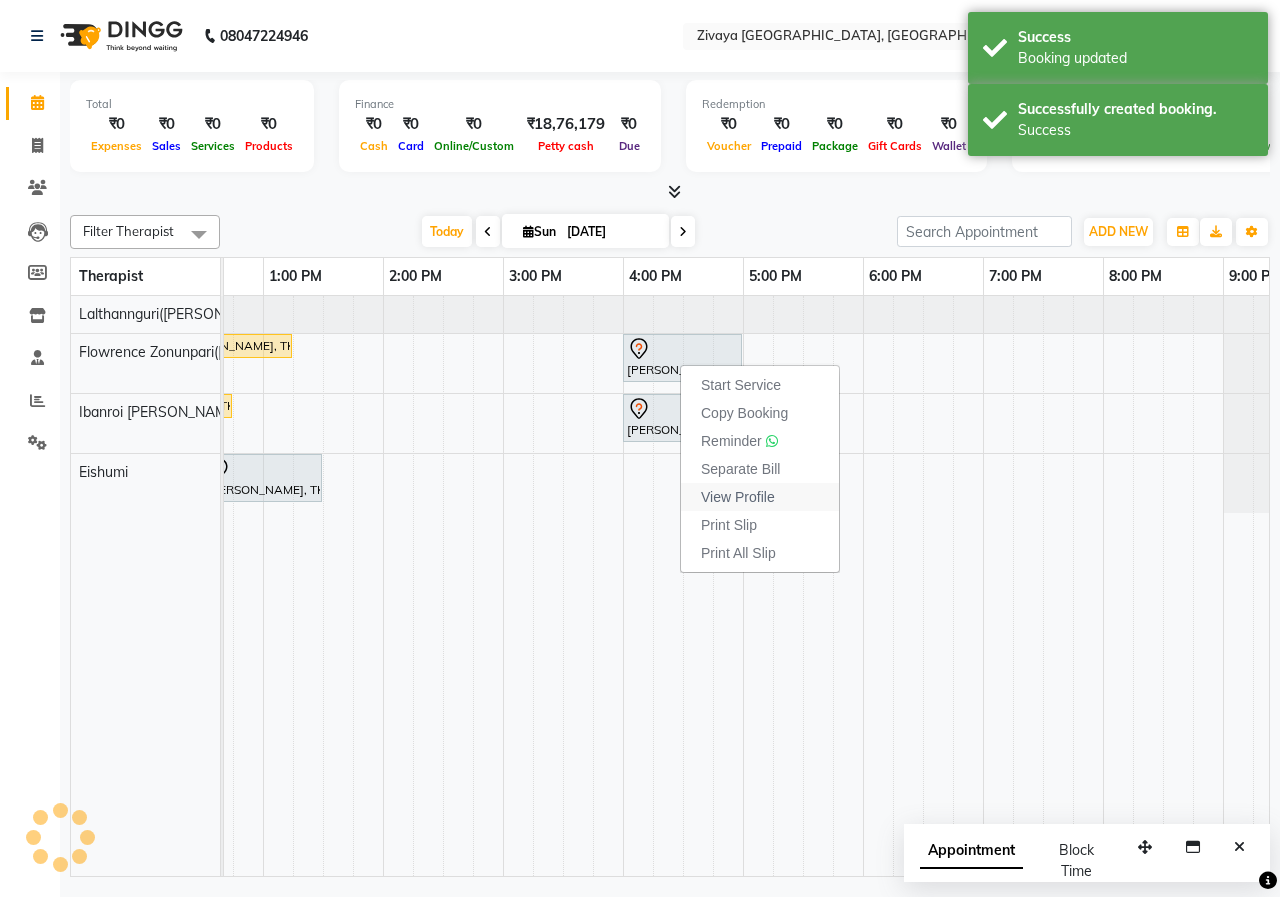 click on "View Profile" at bounding box center (738, 497) 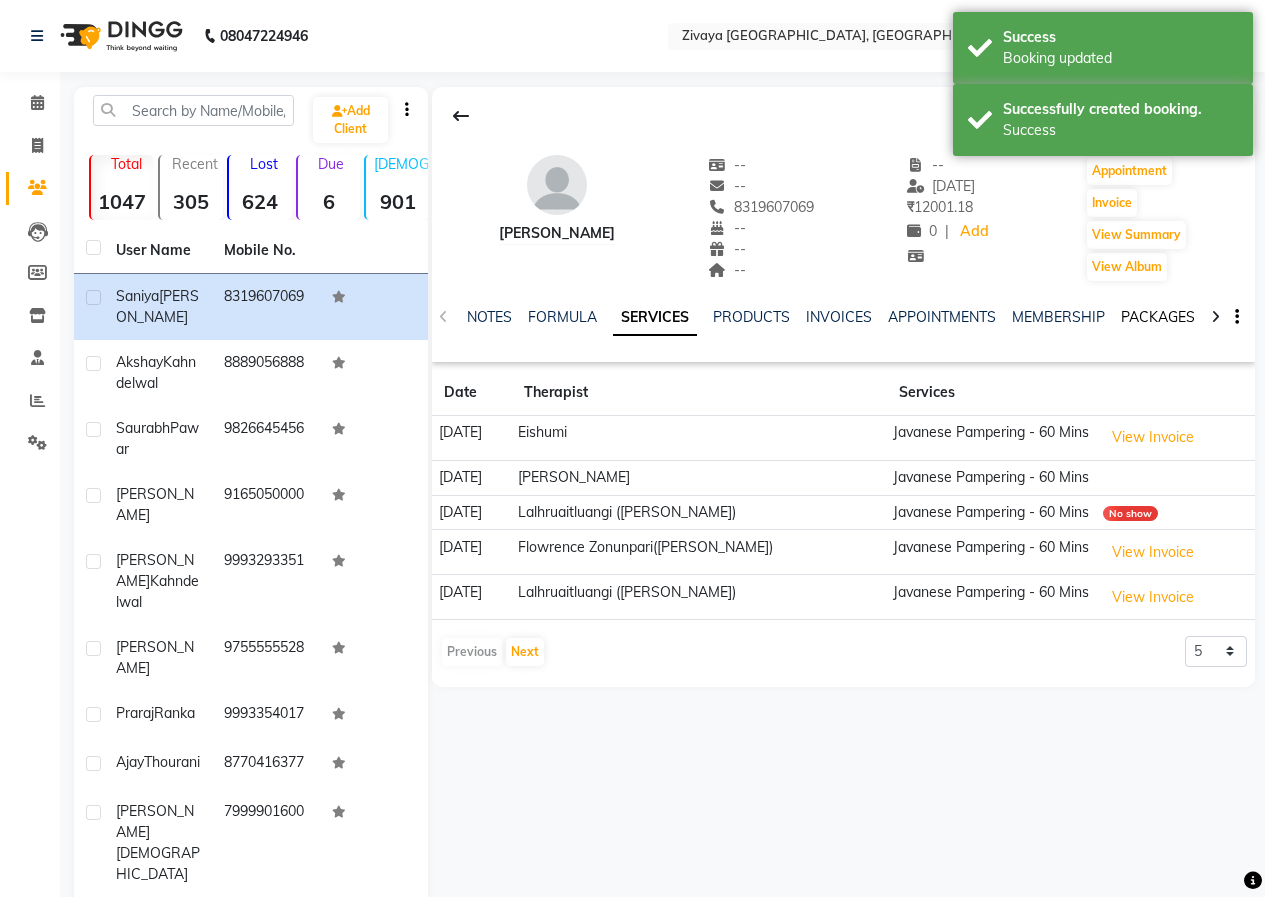 click on "PACKAGES" 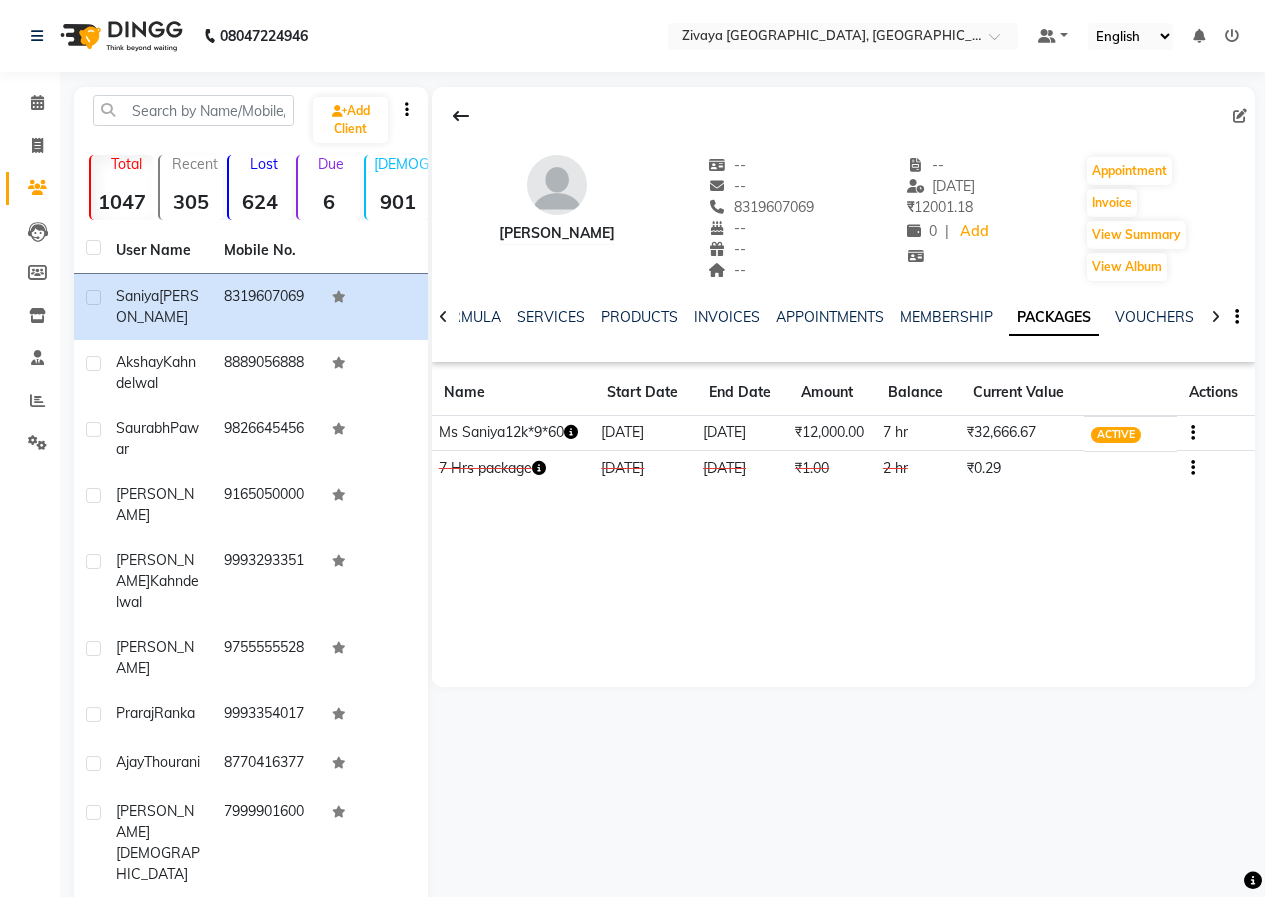click 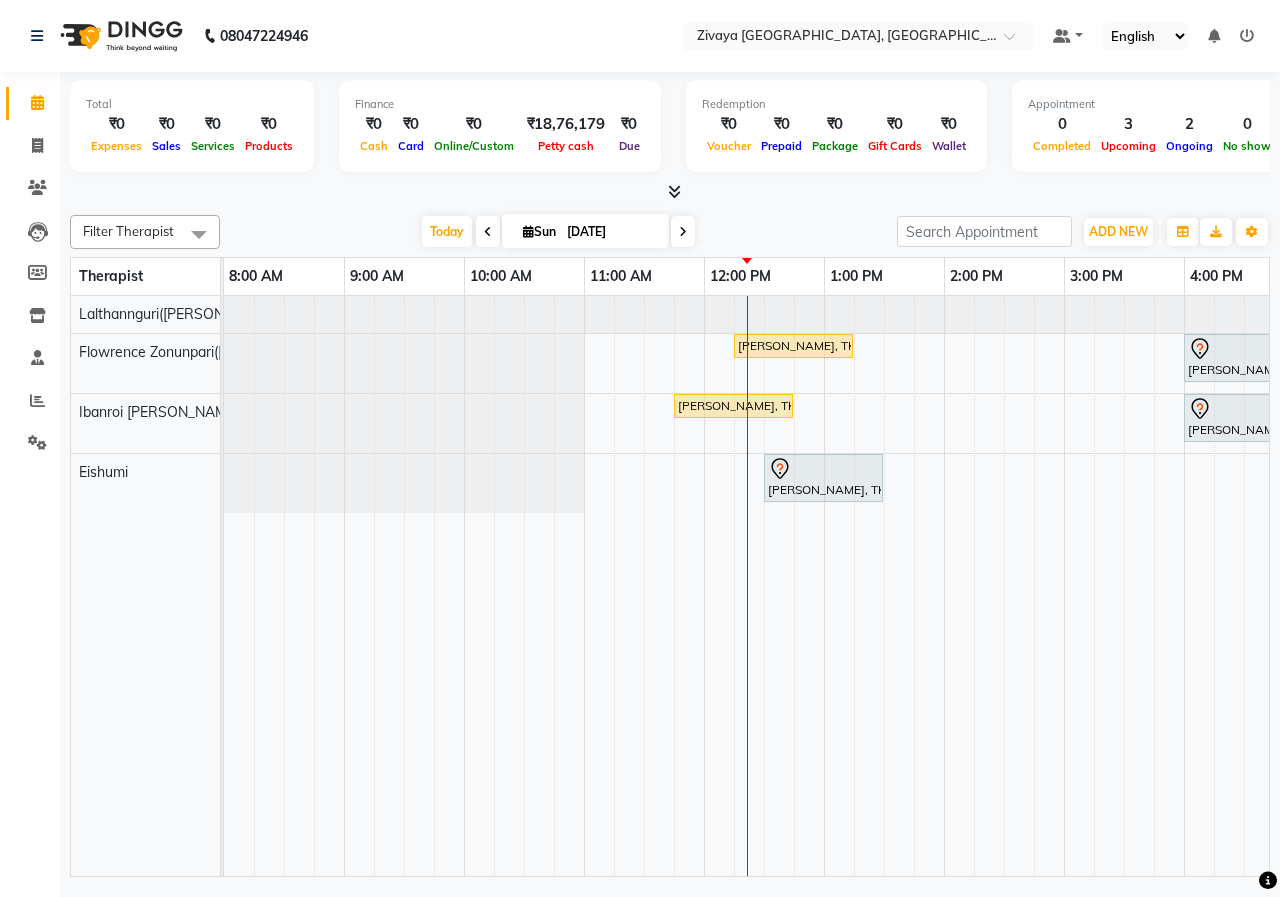 scroll, scrollTop: 0, scrollLeft: 163, axis: horizontal 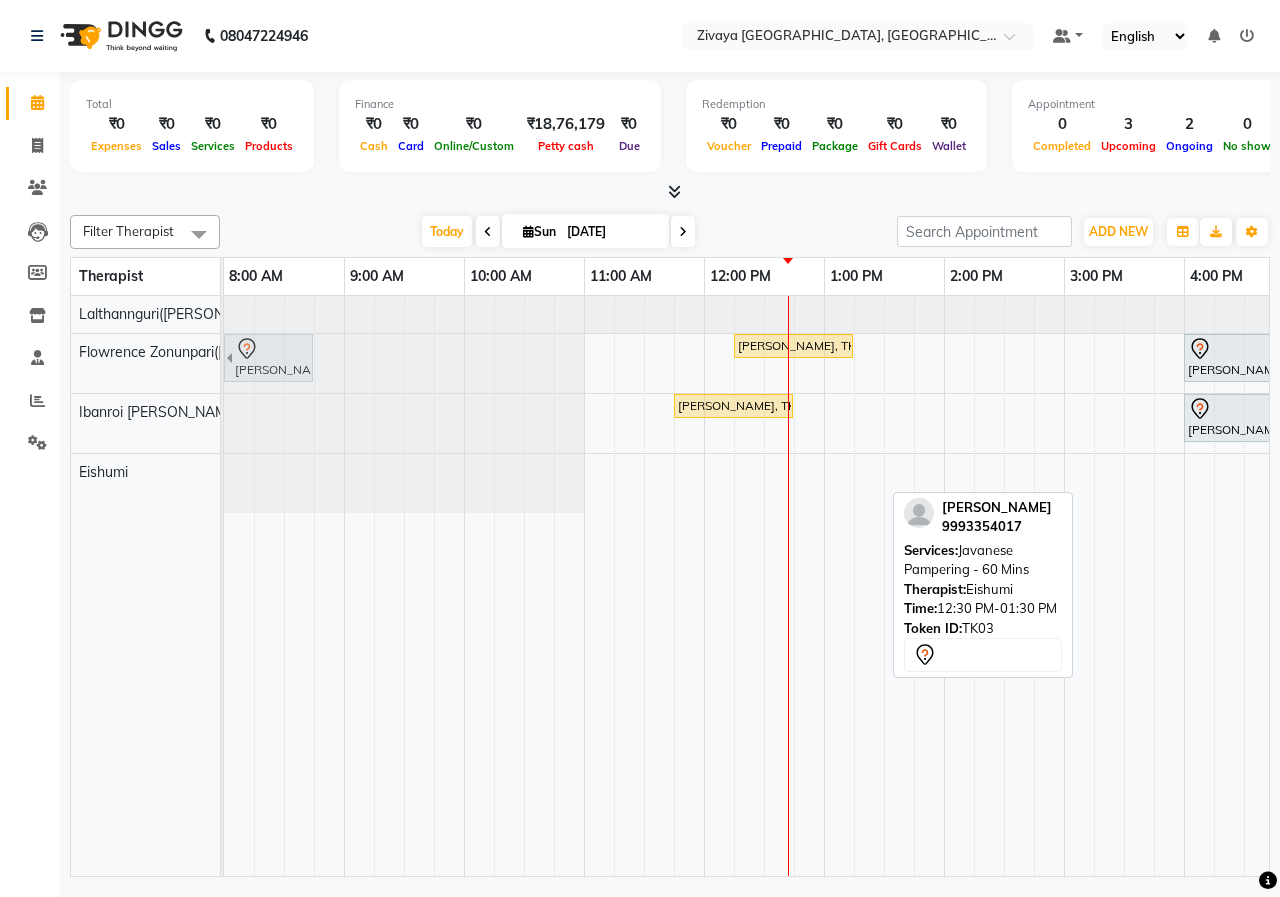 drag, startPoint x: 834, startPoint y: 475, endPoint x: 256, endPoint y: 369, distance: 587.63934 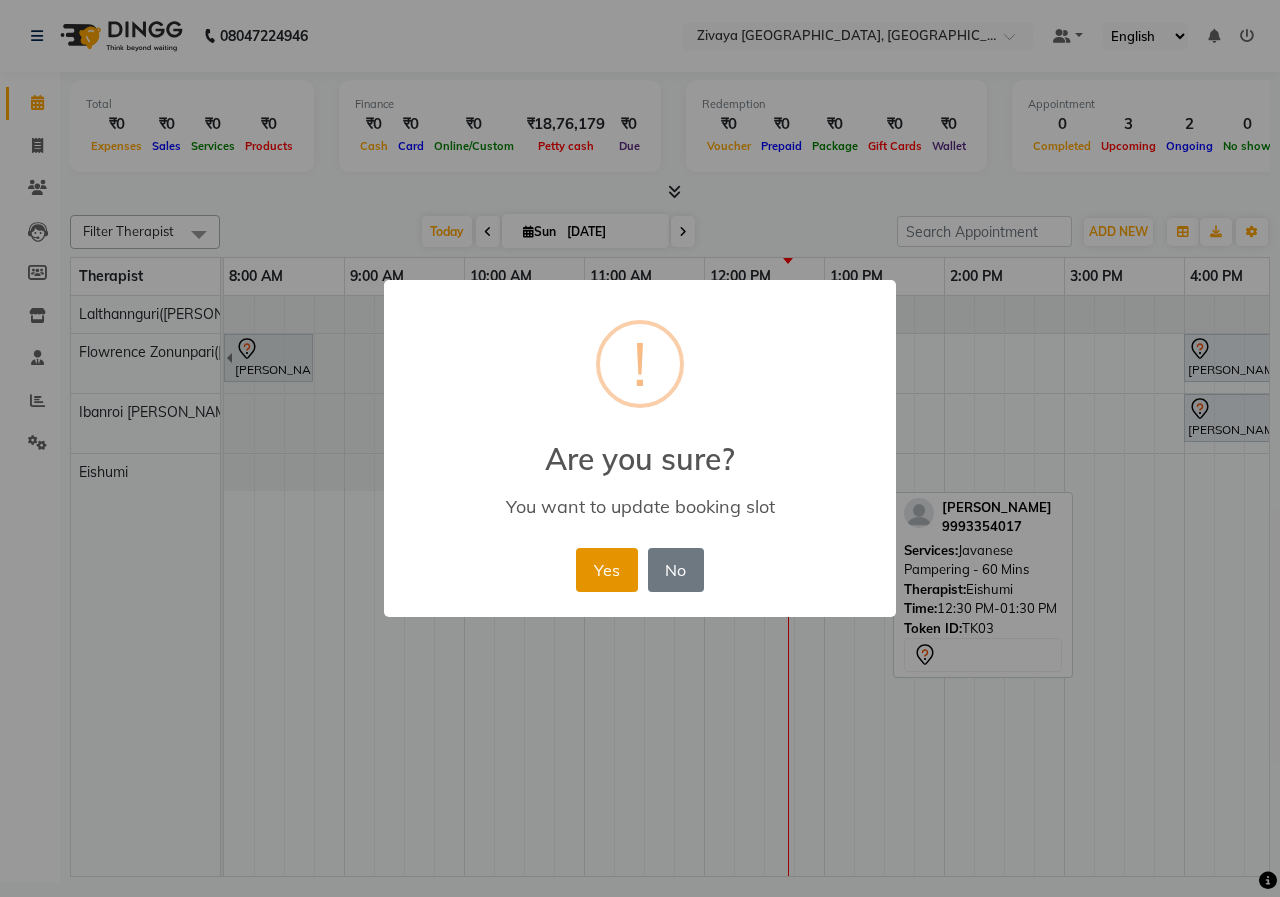 click on "Yes" at bounding box center [606, 570] 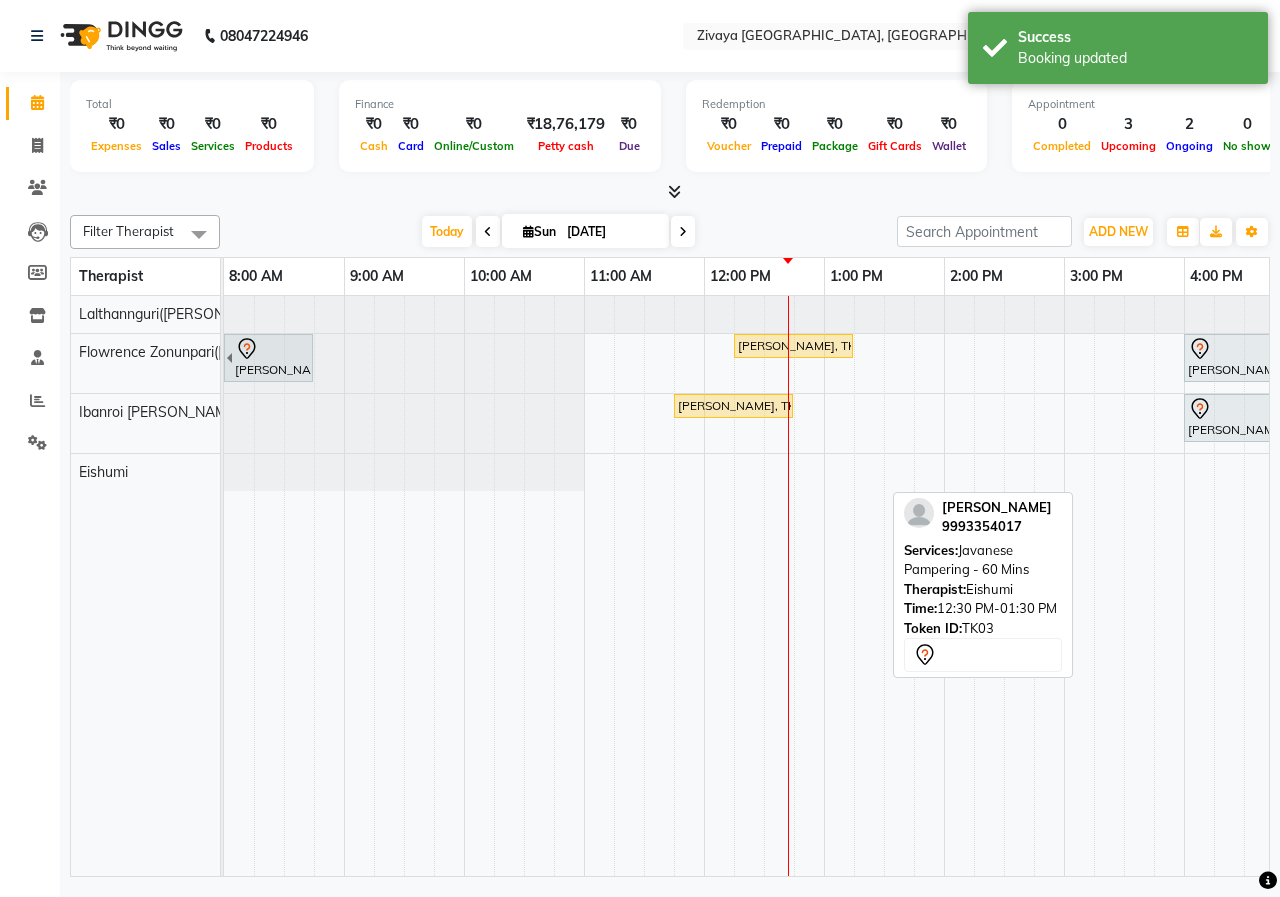 scroll, scrollTop: 0, scrollLeft: 734, axis: horizontal 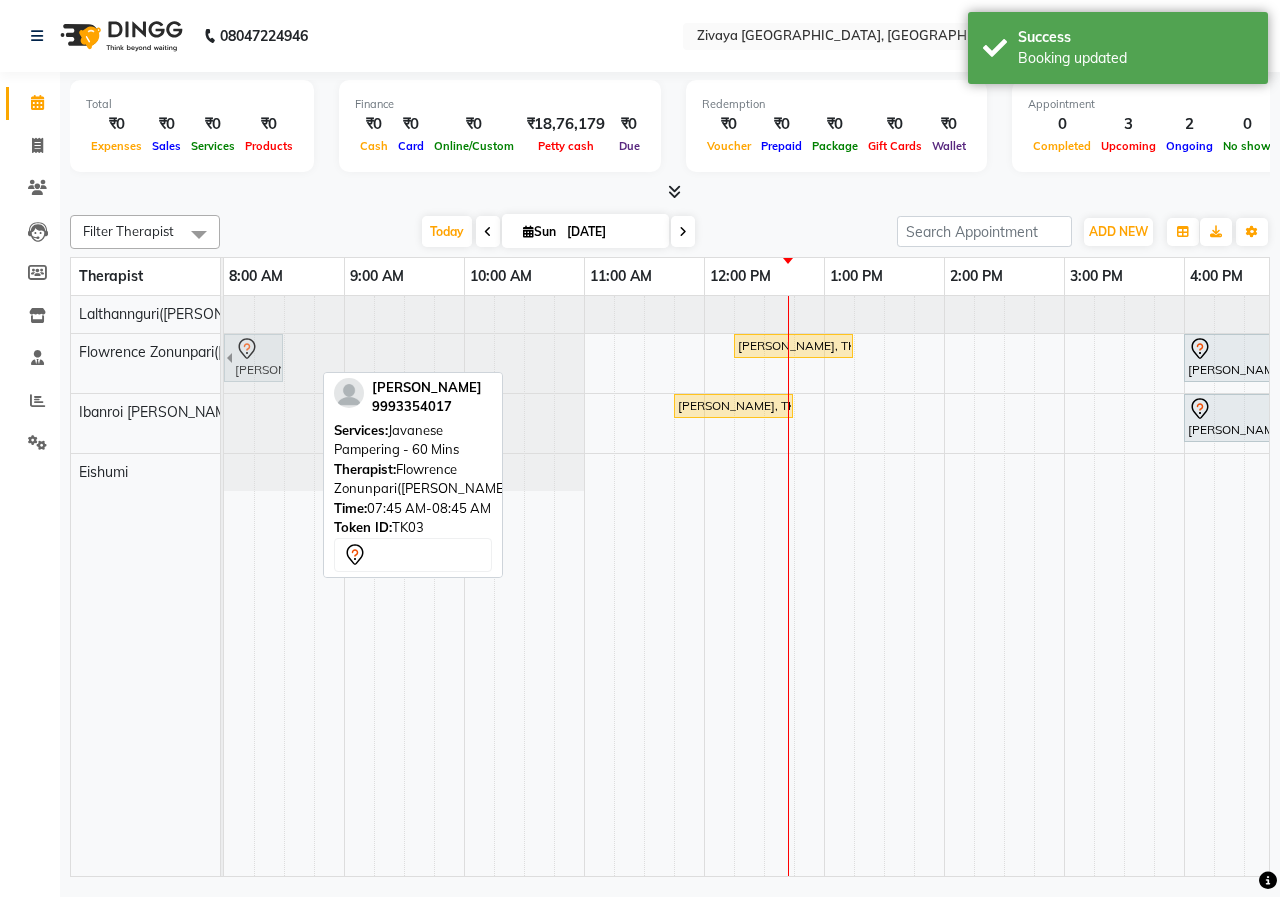 drag, startPoint x: 281, startPoint y: 357, endPoint x: 257, endPoint y: 359, distance: 24.083189 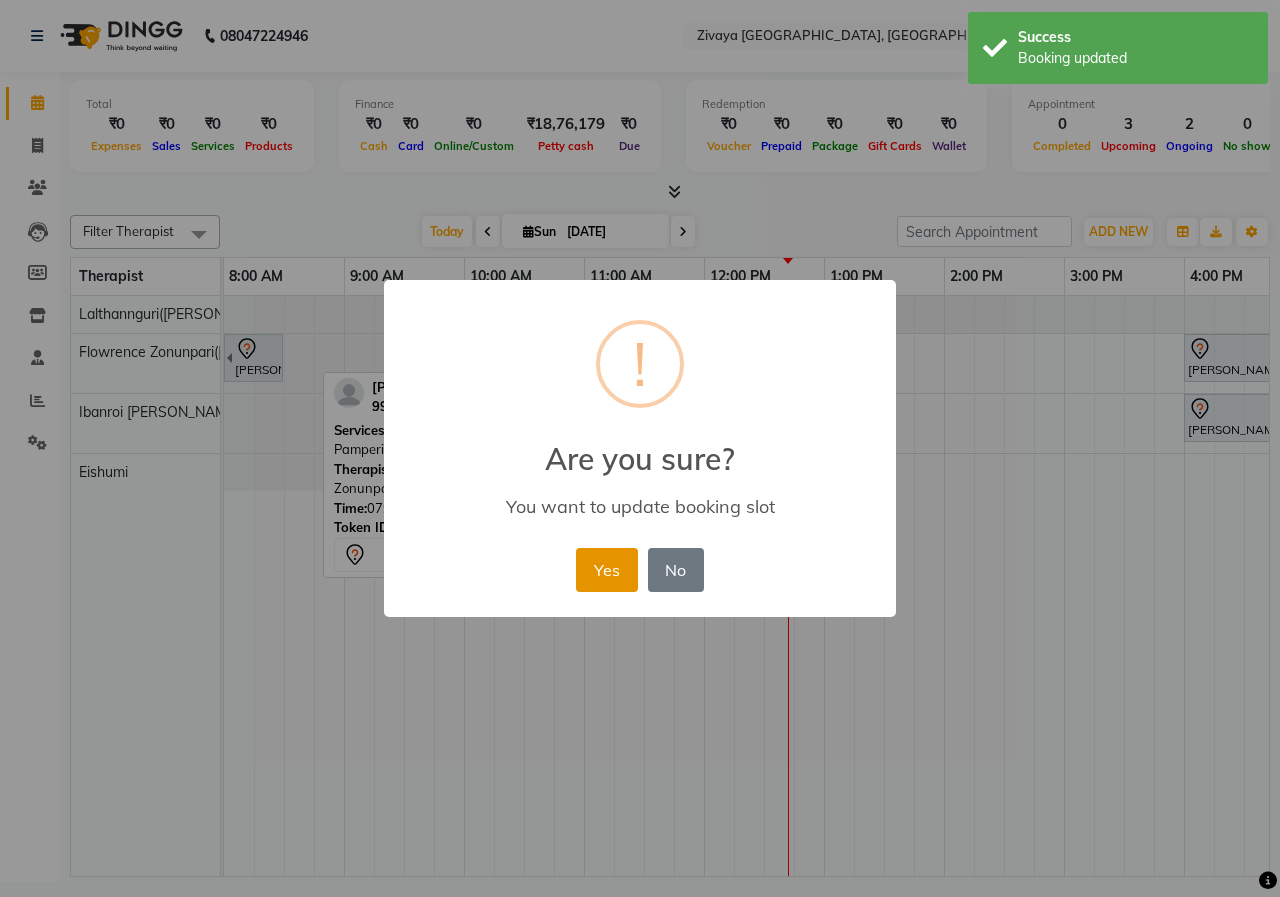 click on "Yes" at bounding box center [606, 570] 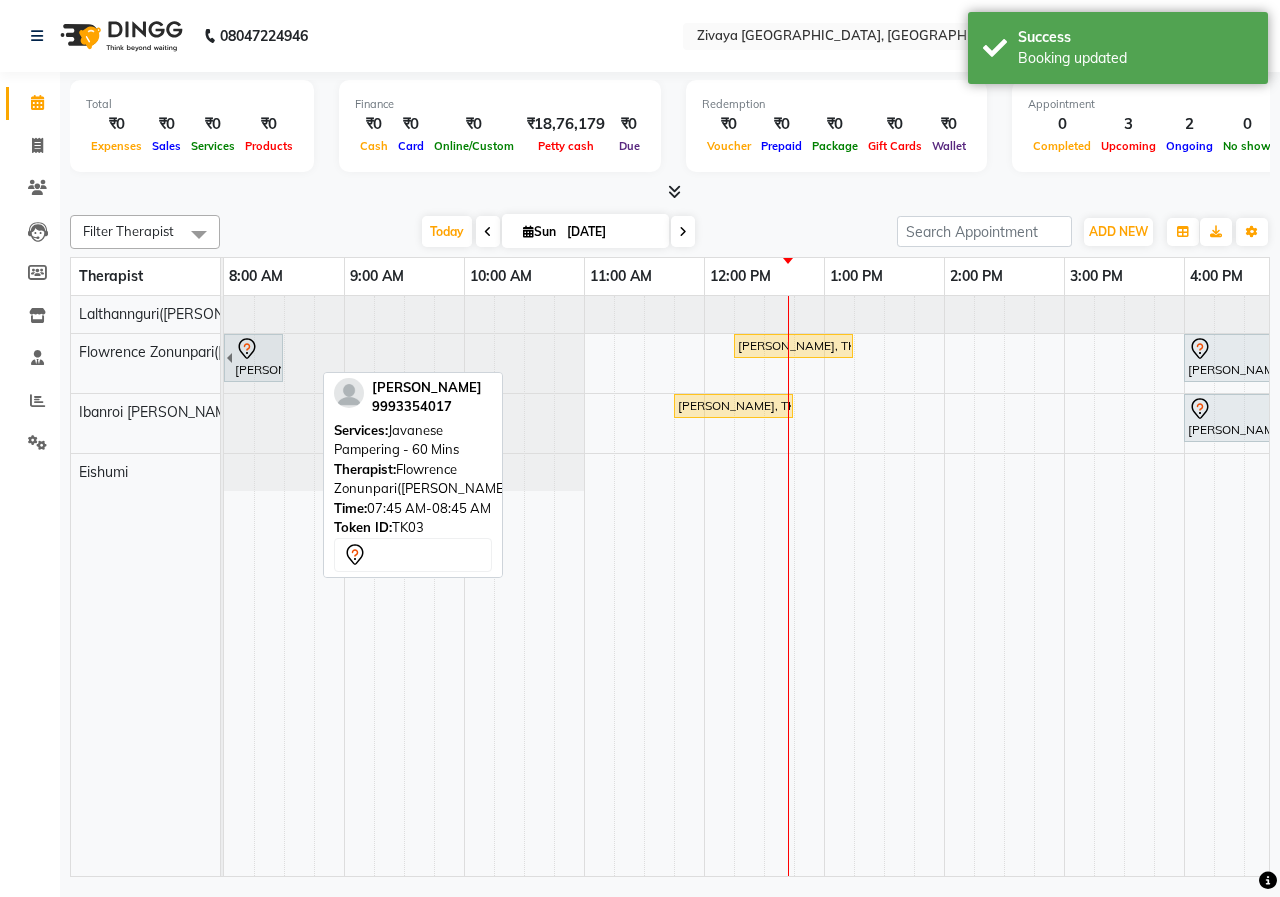 scroll, scrollTop: 0, scrollLeft: 337, axis: horizontal 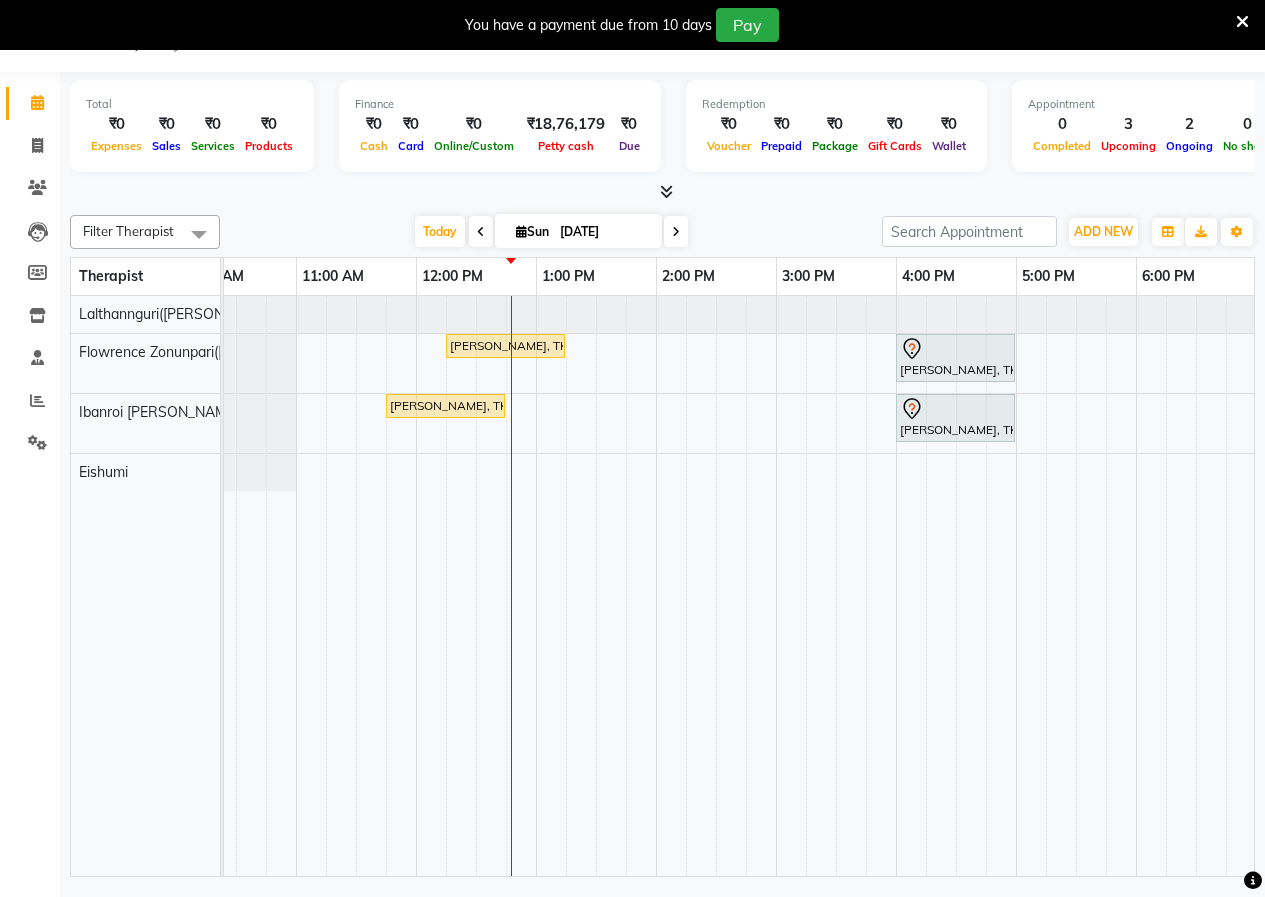 click at bounding box center [1242, 22] 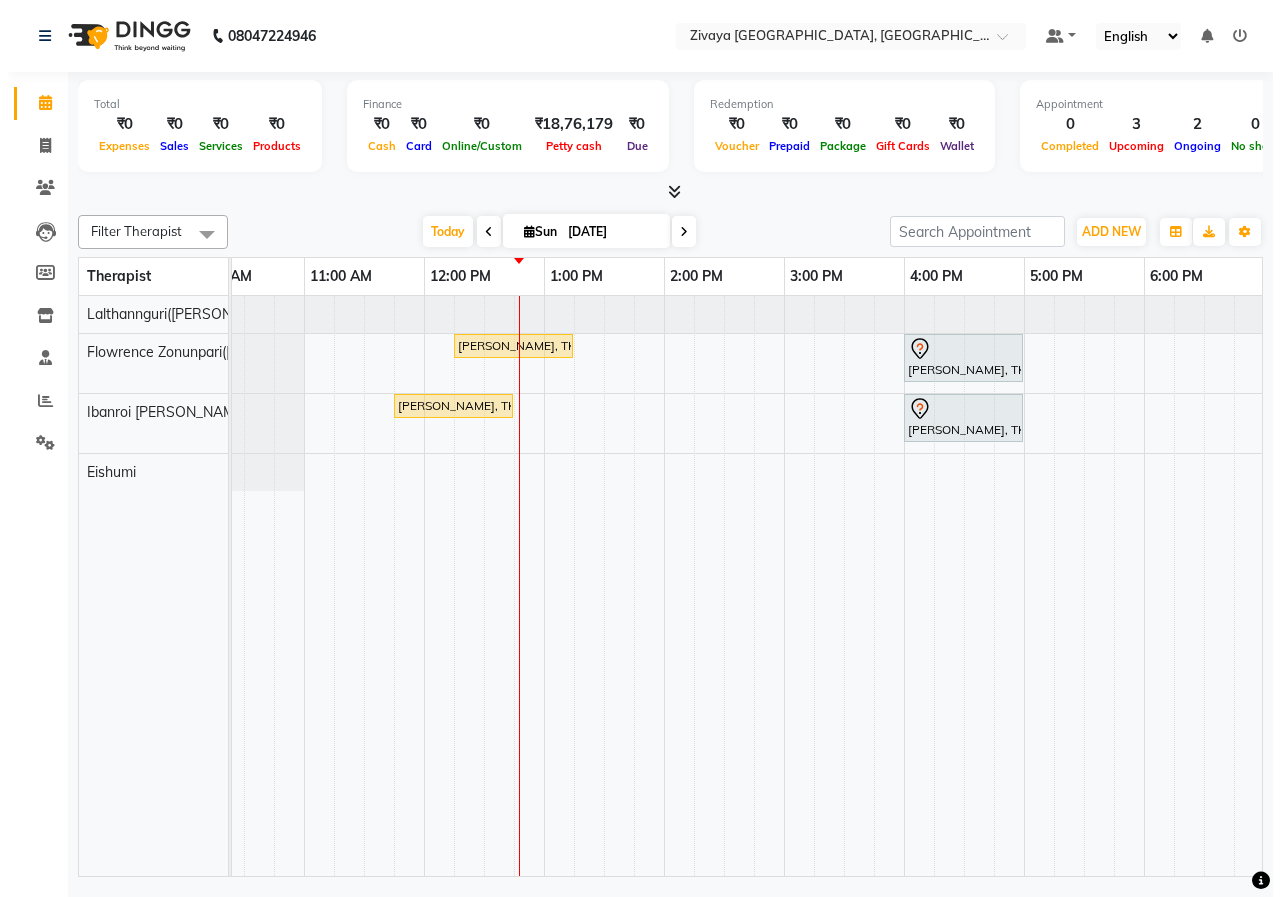 scroll, scrollTop: 0, scrollLeft: 0, axis: both 